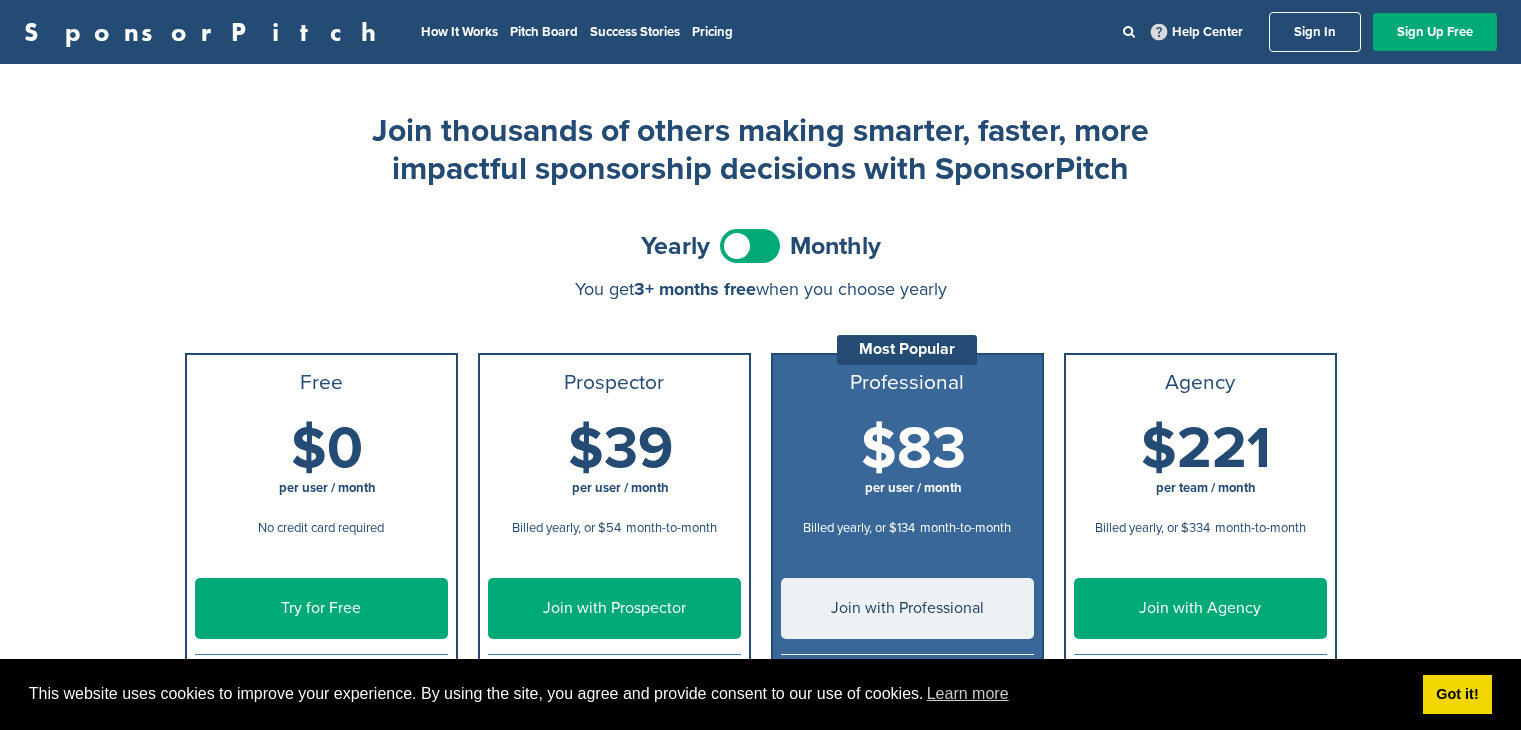 scroll, scrollTop: 368, scrollLeft: 0, axis: vertical 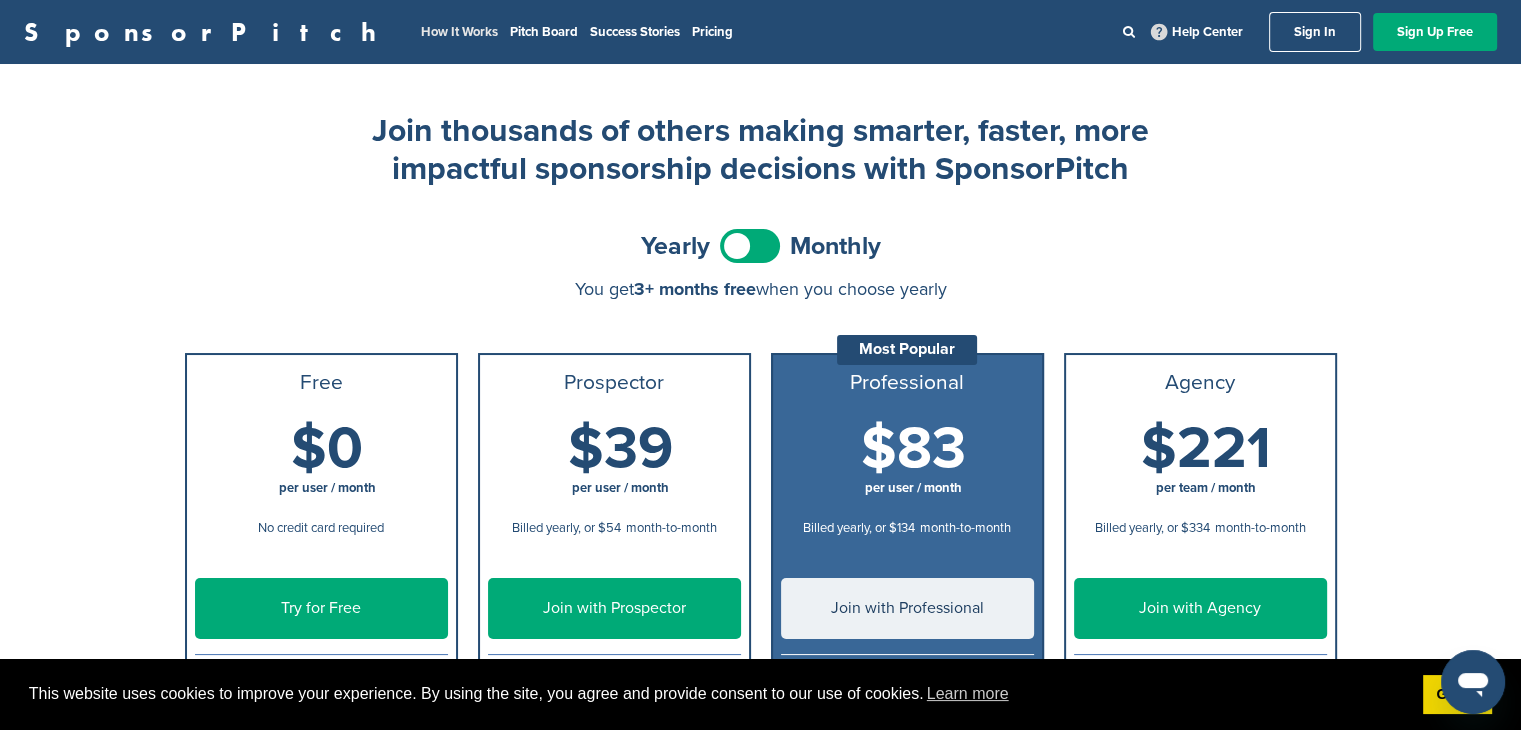 click on "How It Works" at bounding box center [459, 32] 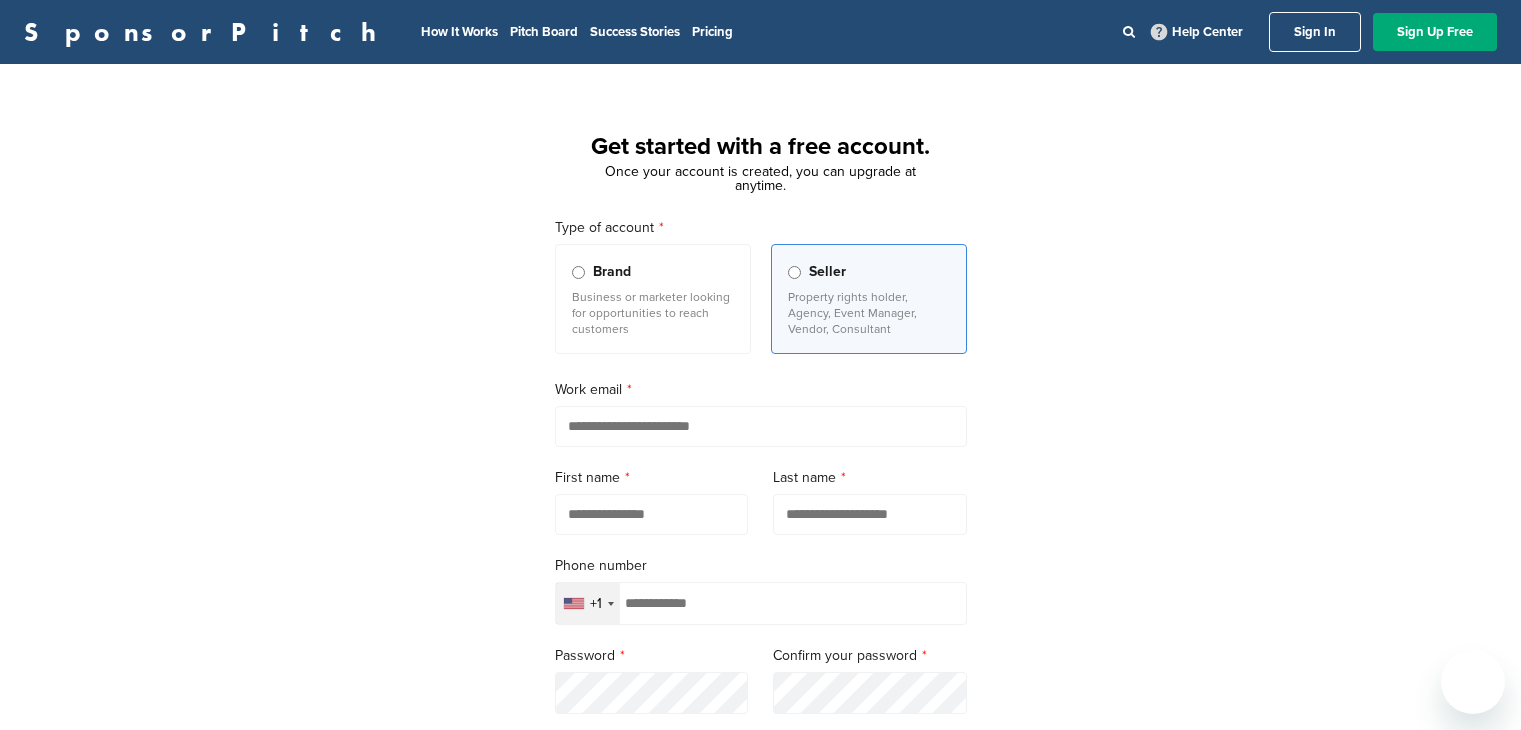 scroll, scrollTop: 0, scrollLeft: 0, axis: both 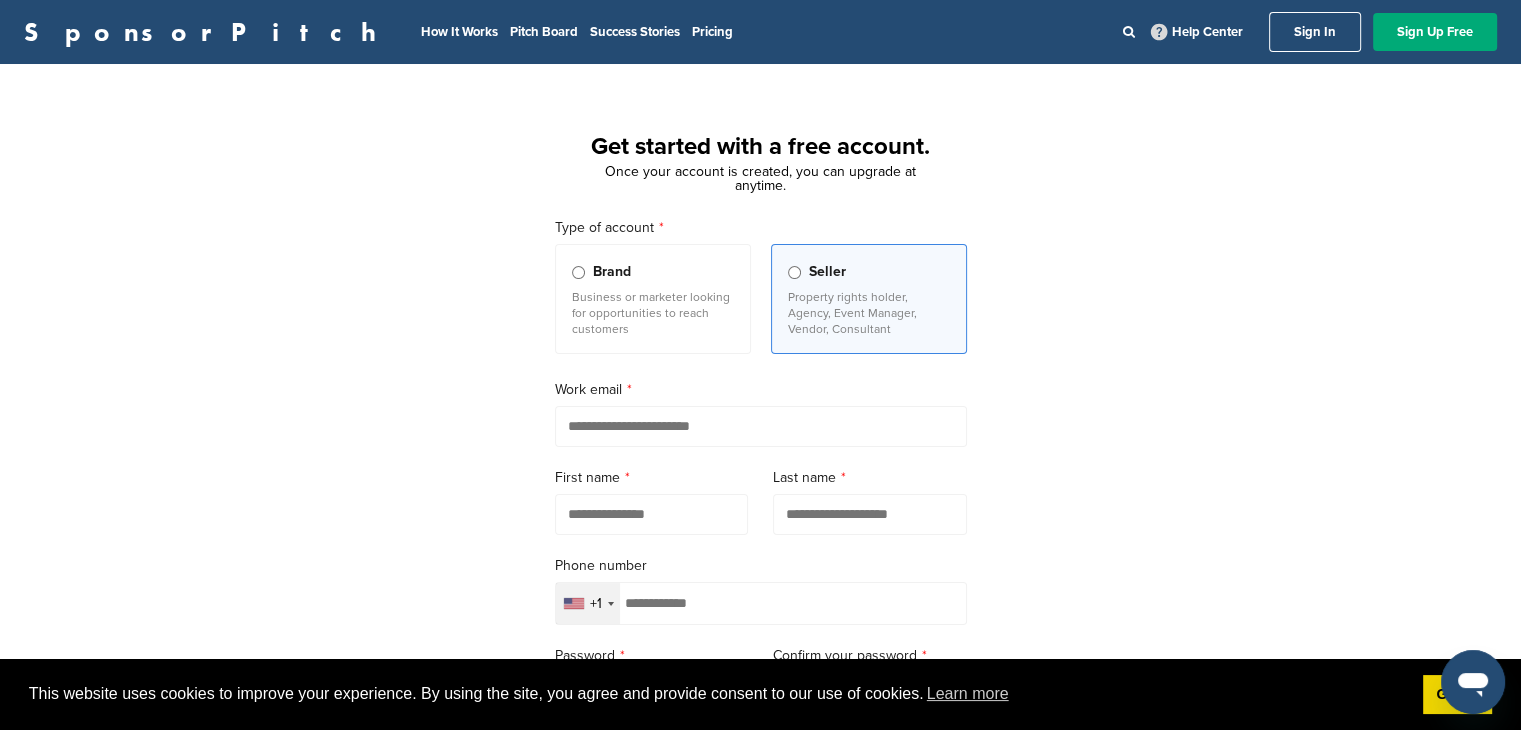click at bounding box center (761, 426) 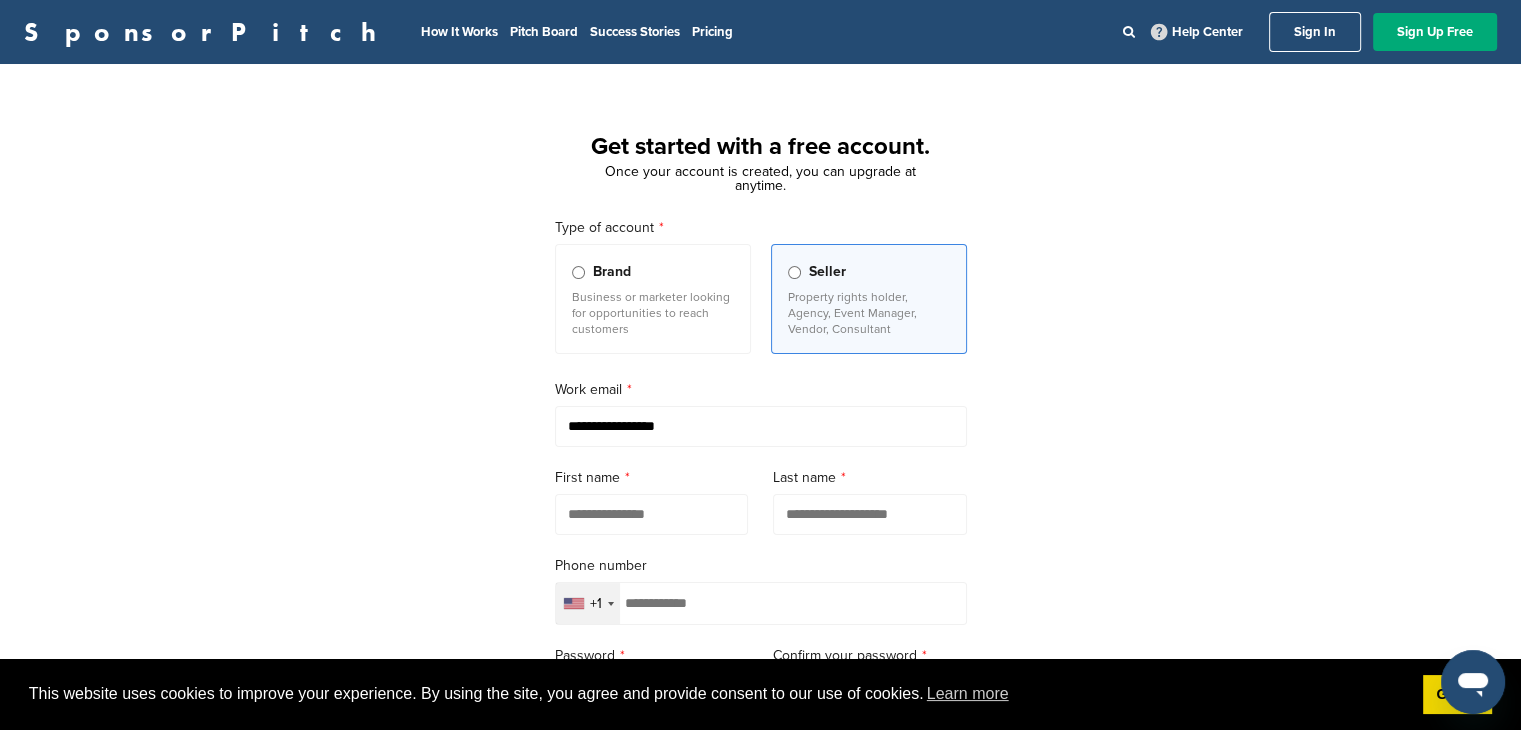 click at bounding box center [652, 514] 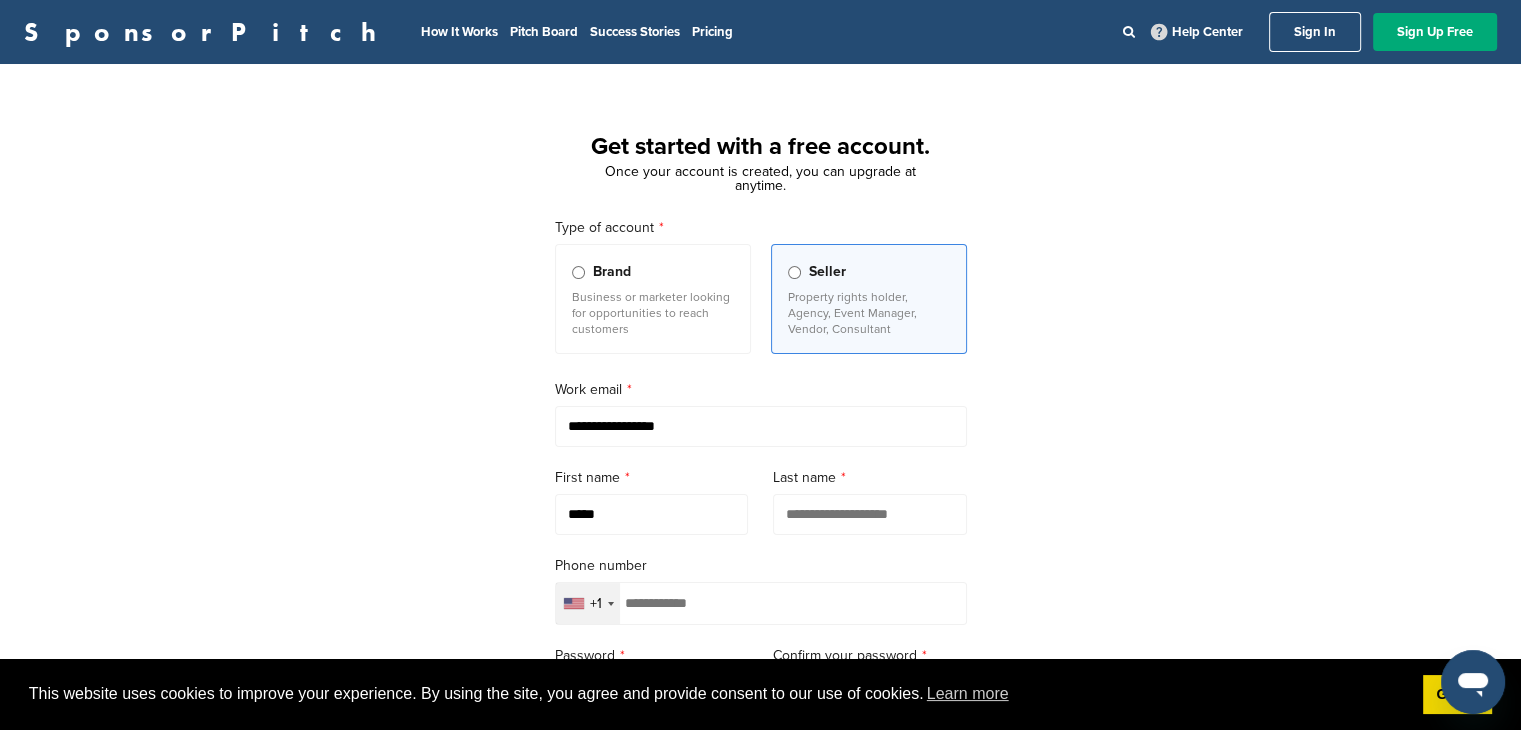 click at bounding box center (870, 514) 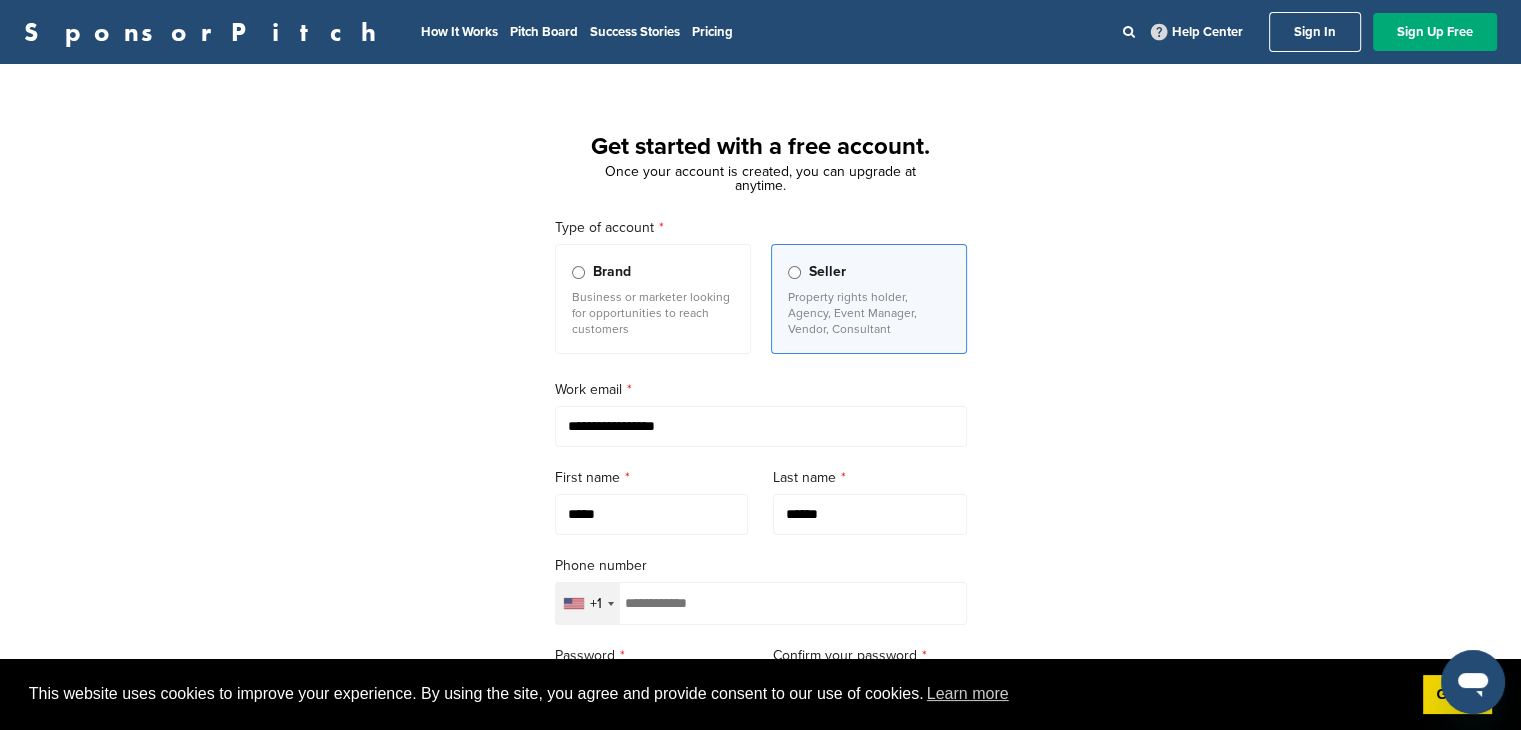 click on "+1" at bounding box center (596, 604) 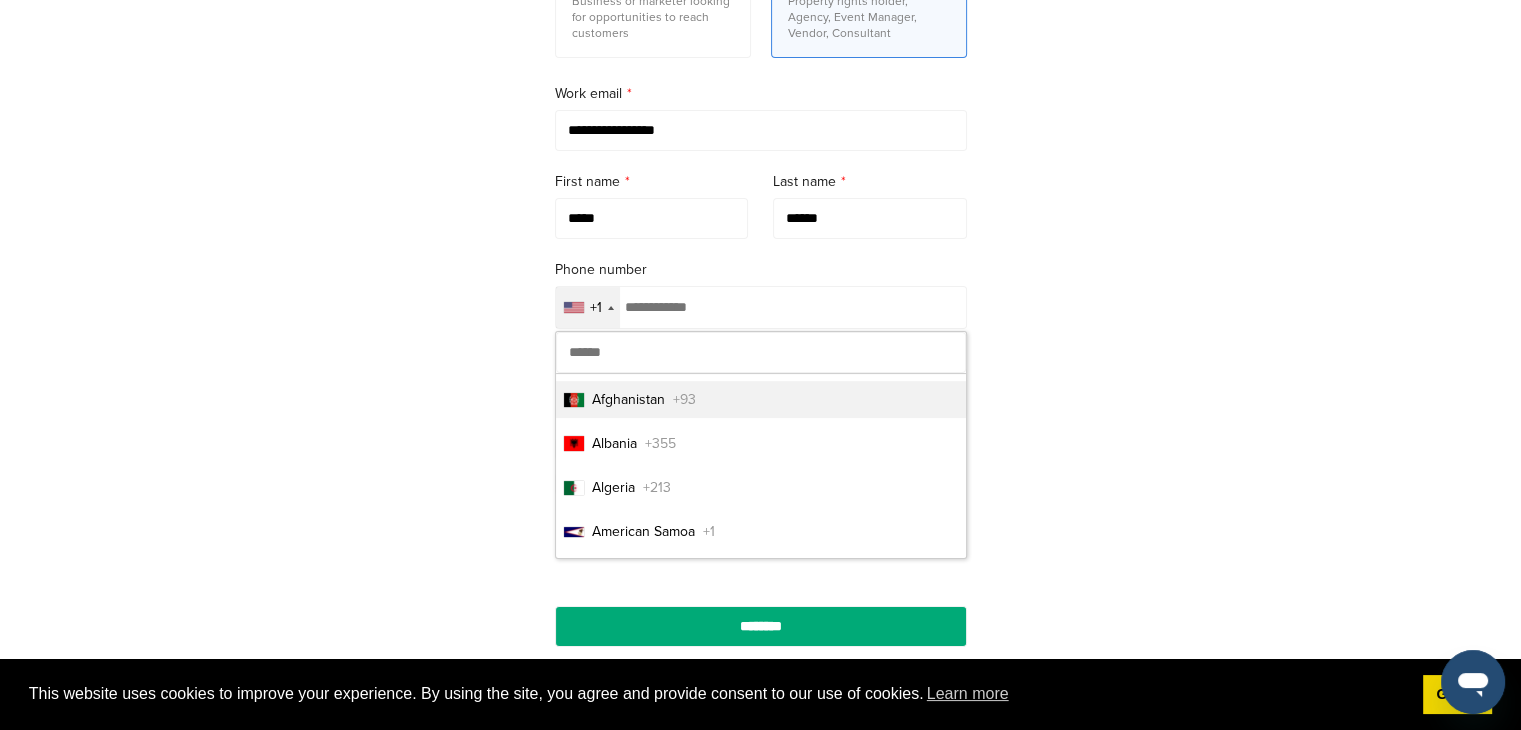 scroll, scrollTop: 358, scrollLeft: 0, axis: vertical 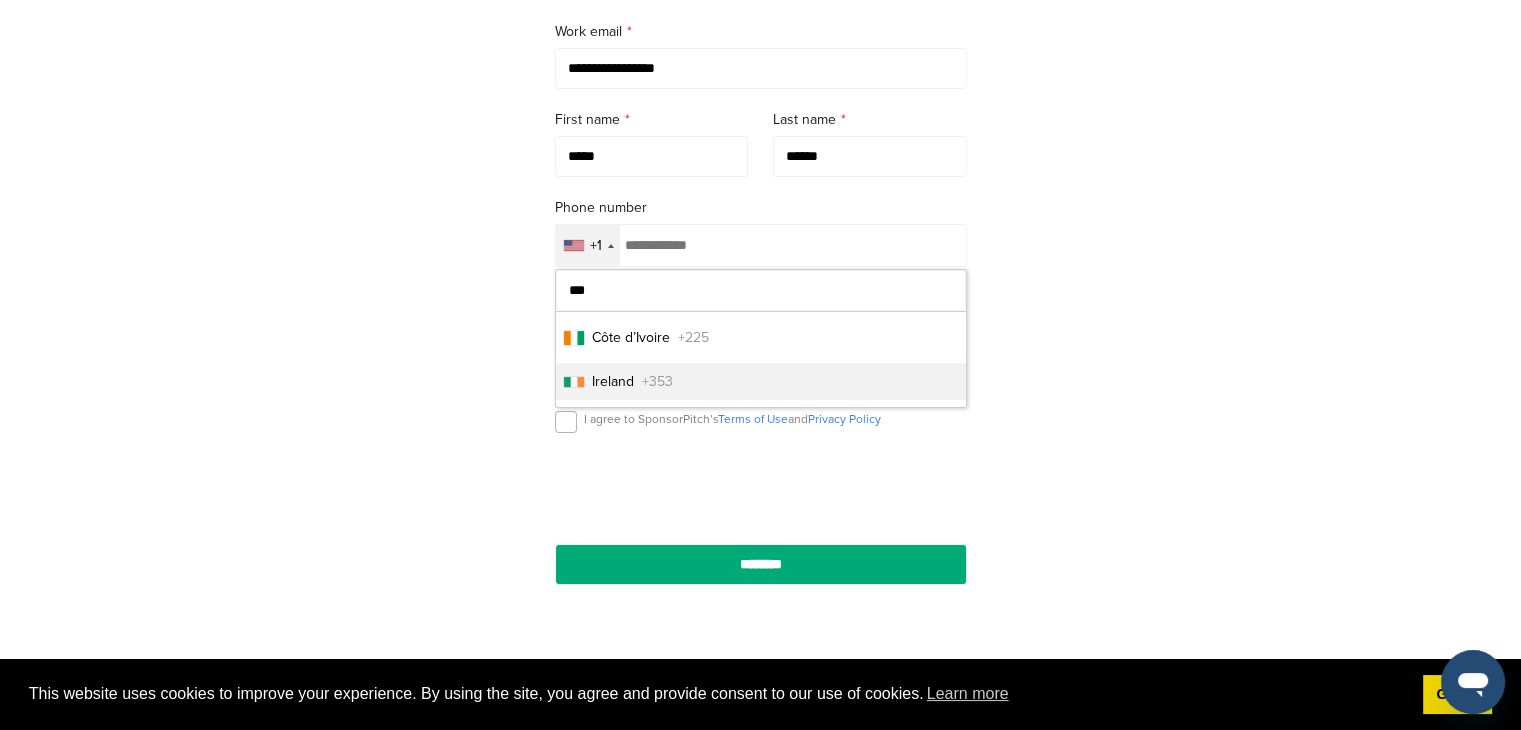 type on "***" 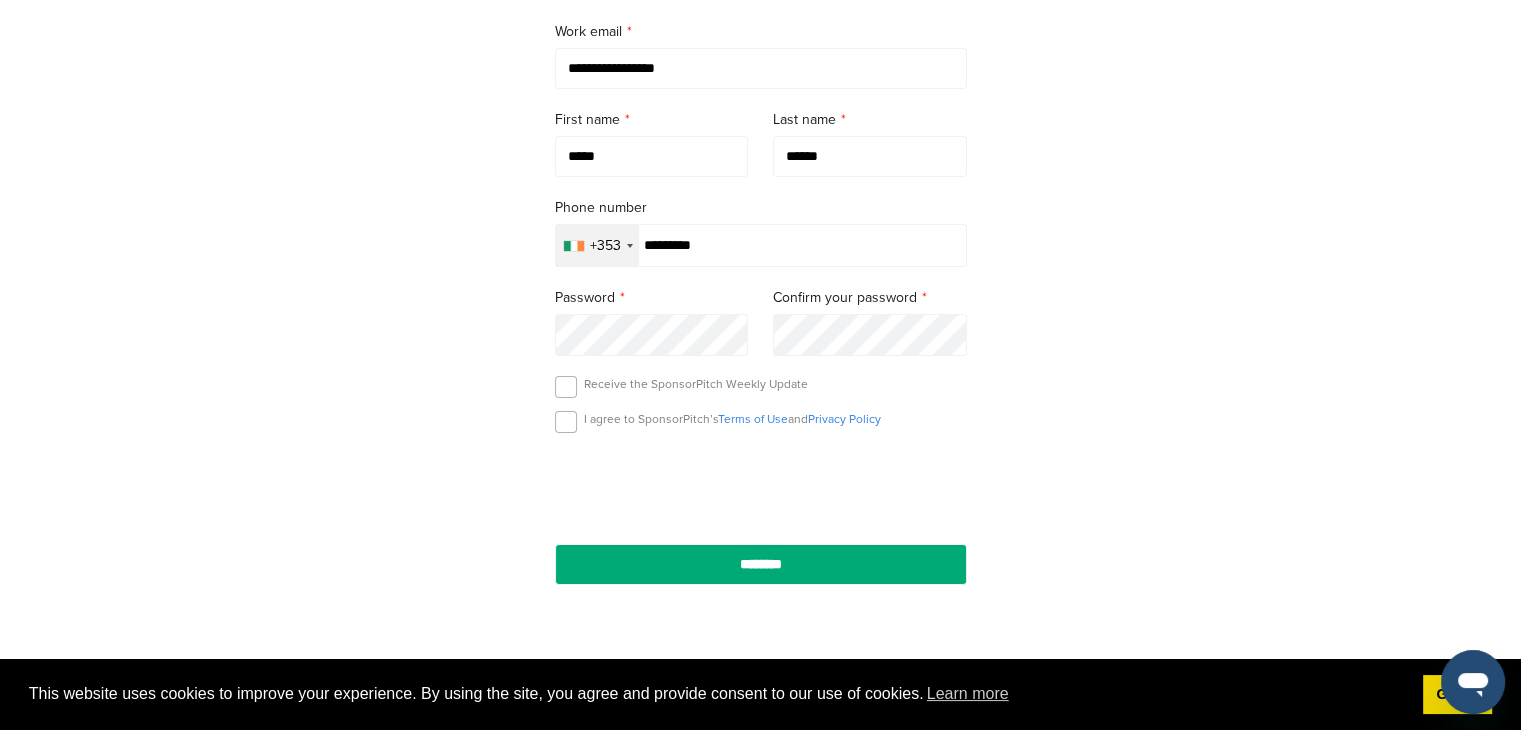 type on "*********" 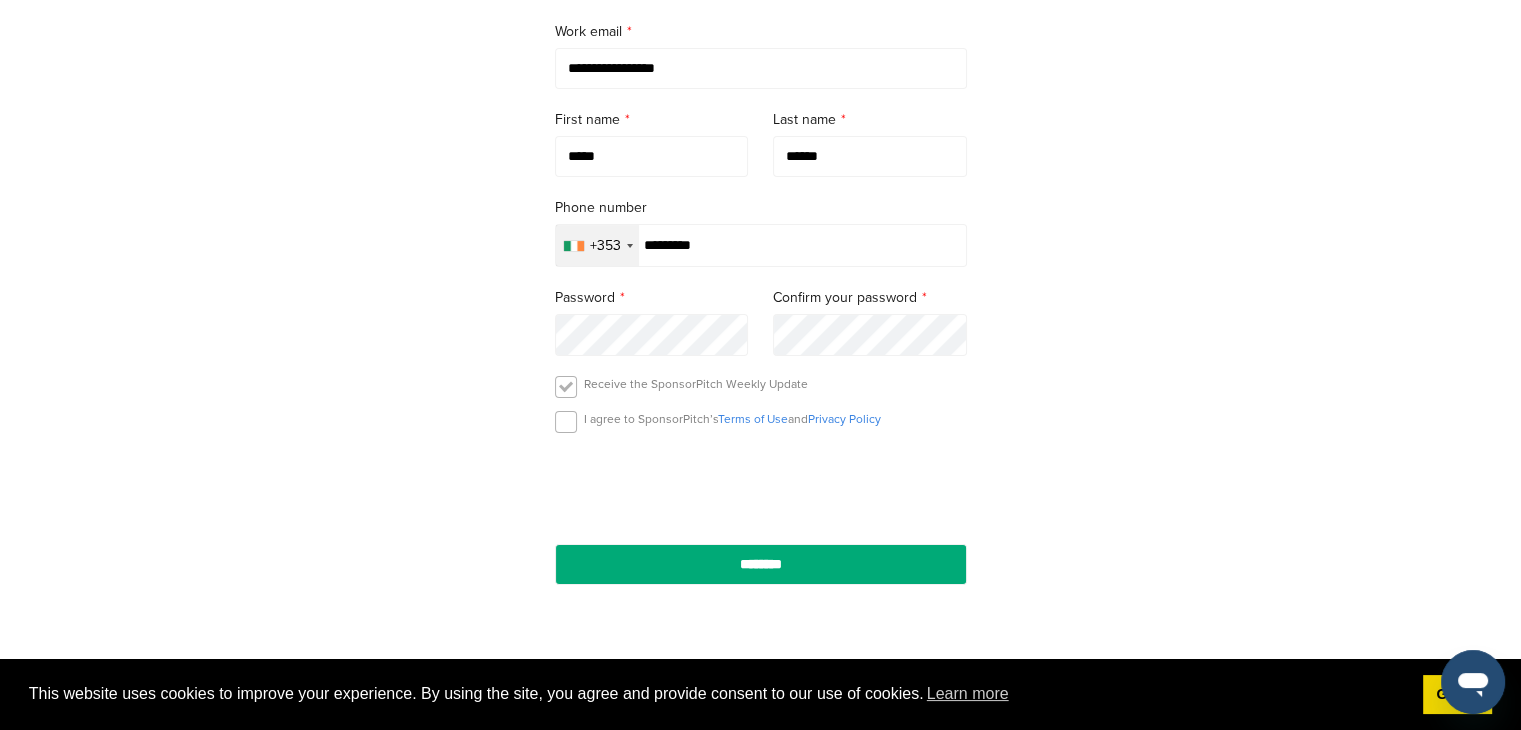 click at bounding box center [566, 387] 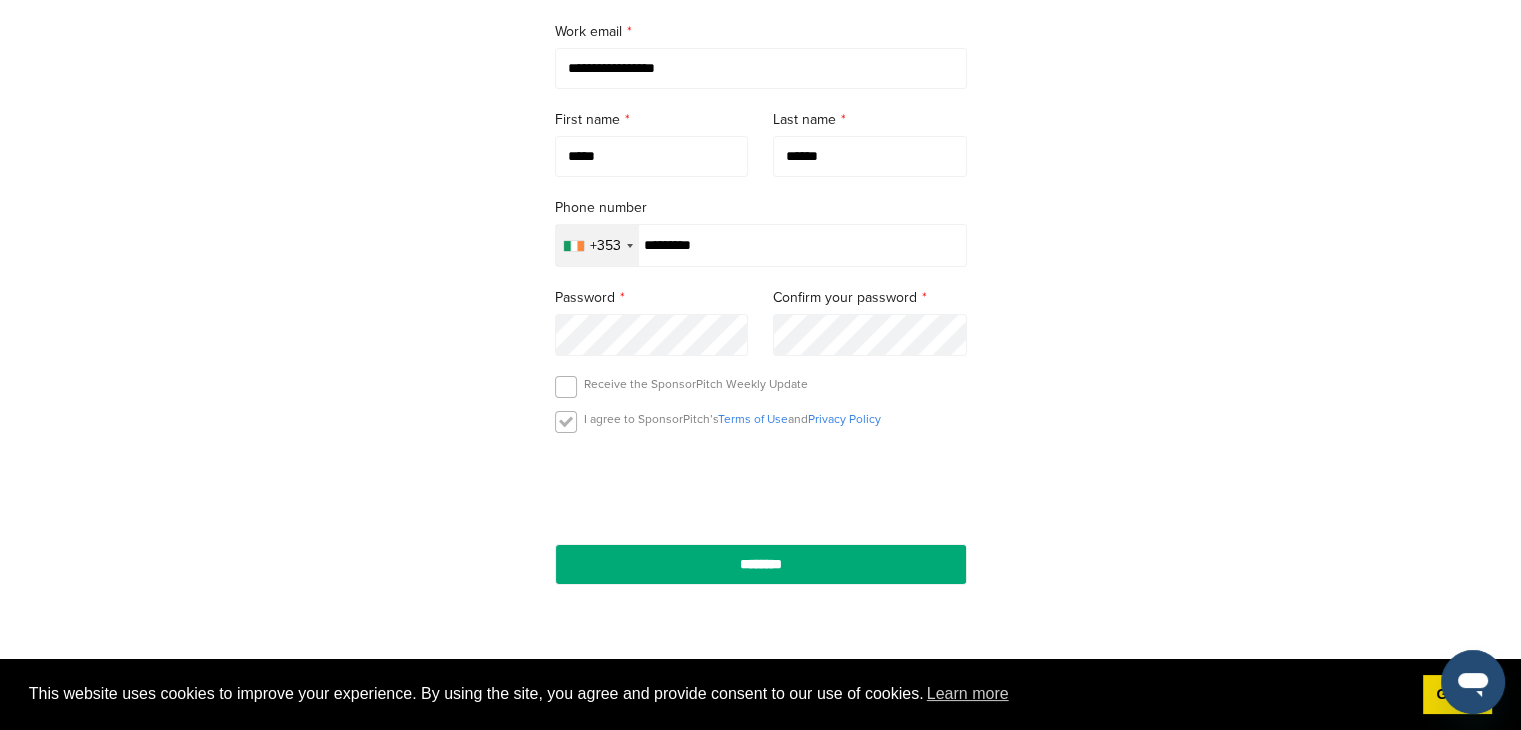 click at bounding box center [566, 422] 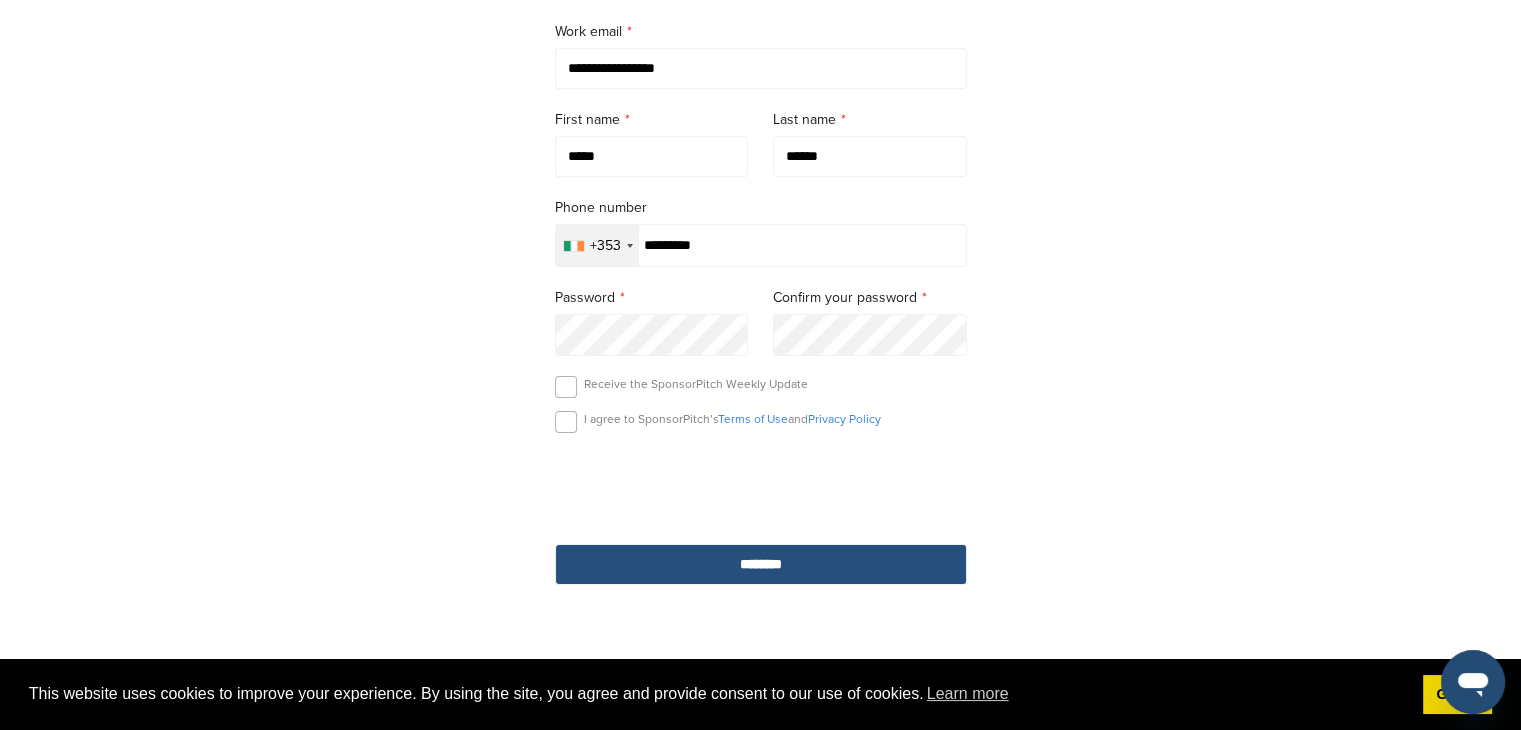 click on "********" at bounding box center (761, 564) 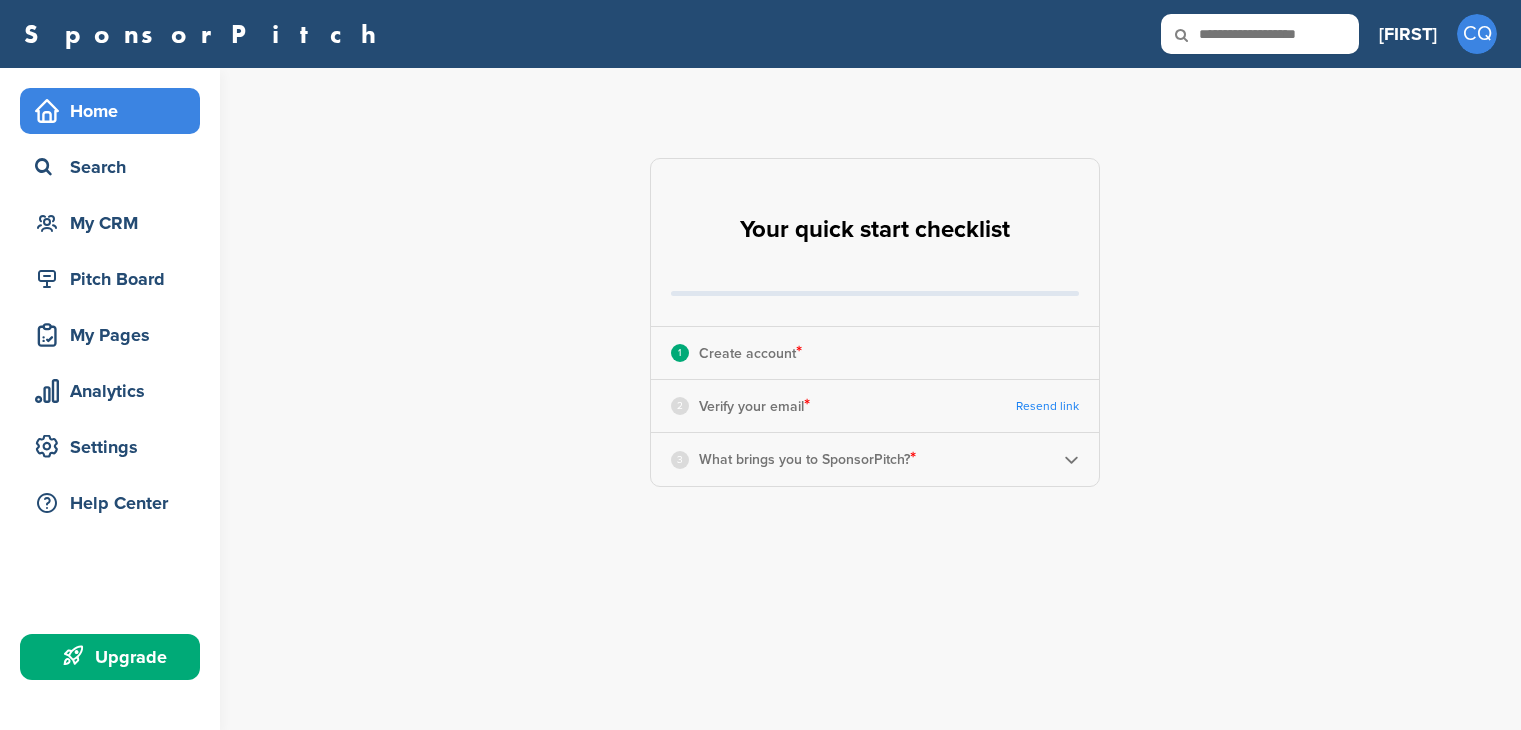 scroll, scrollTop: 0, scrollLeft: 0, axis: both 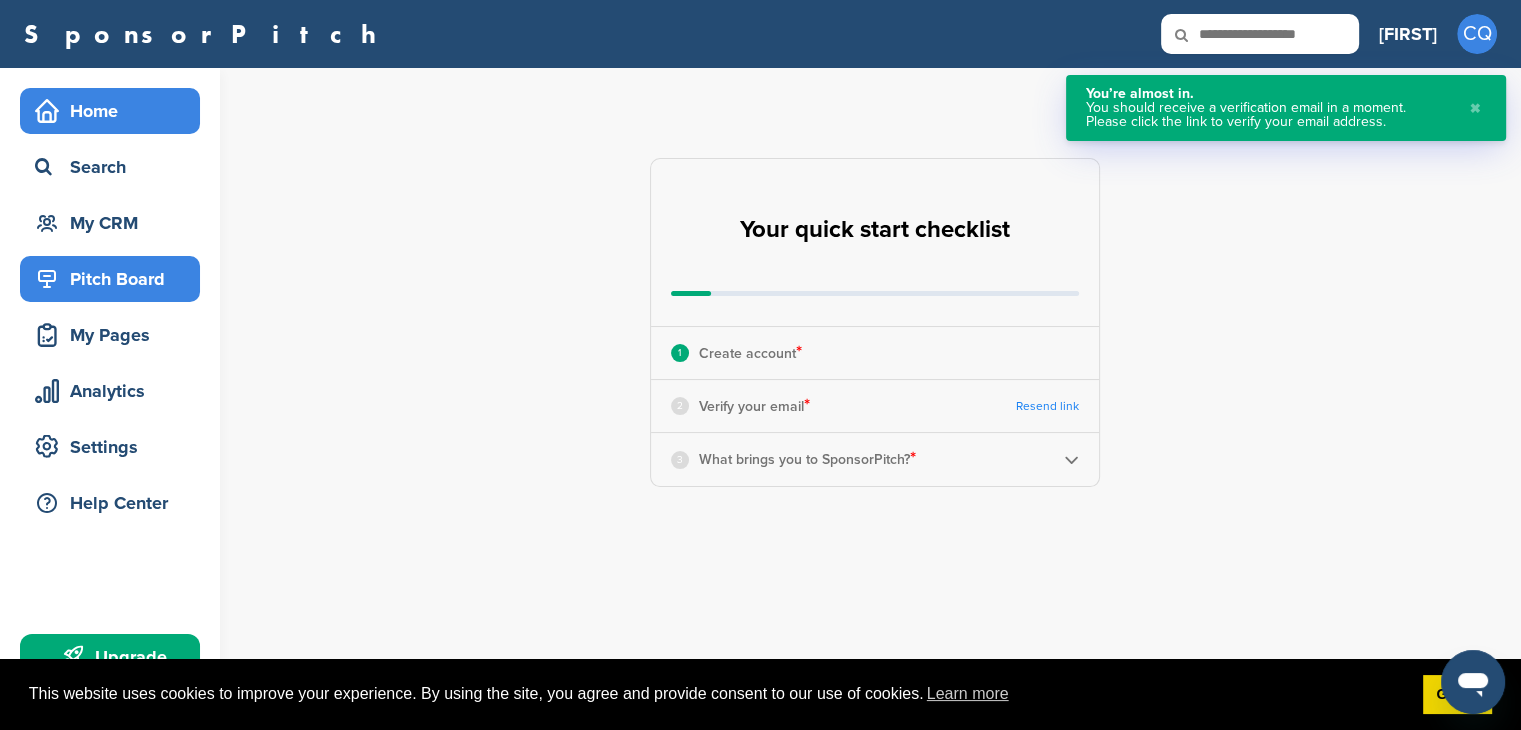 click on "Pitch Board" at bounding box center (115, 279) 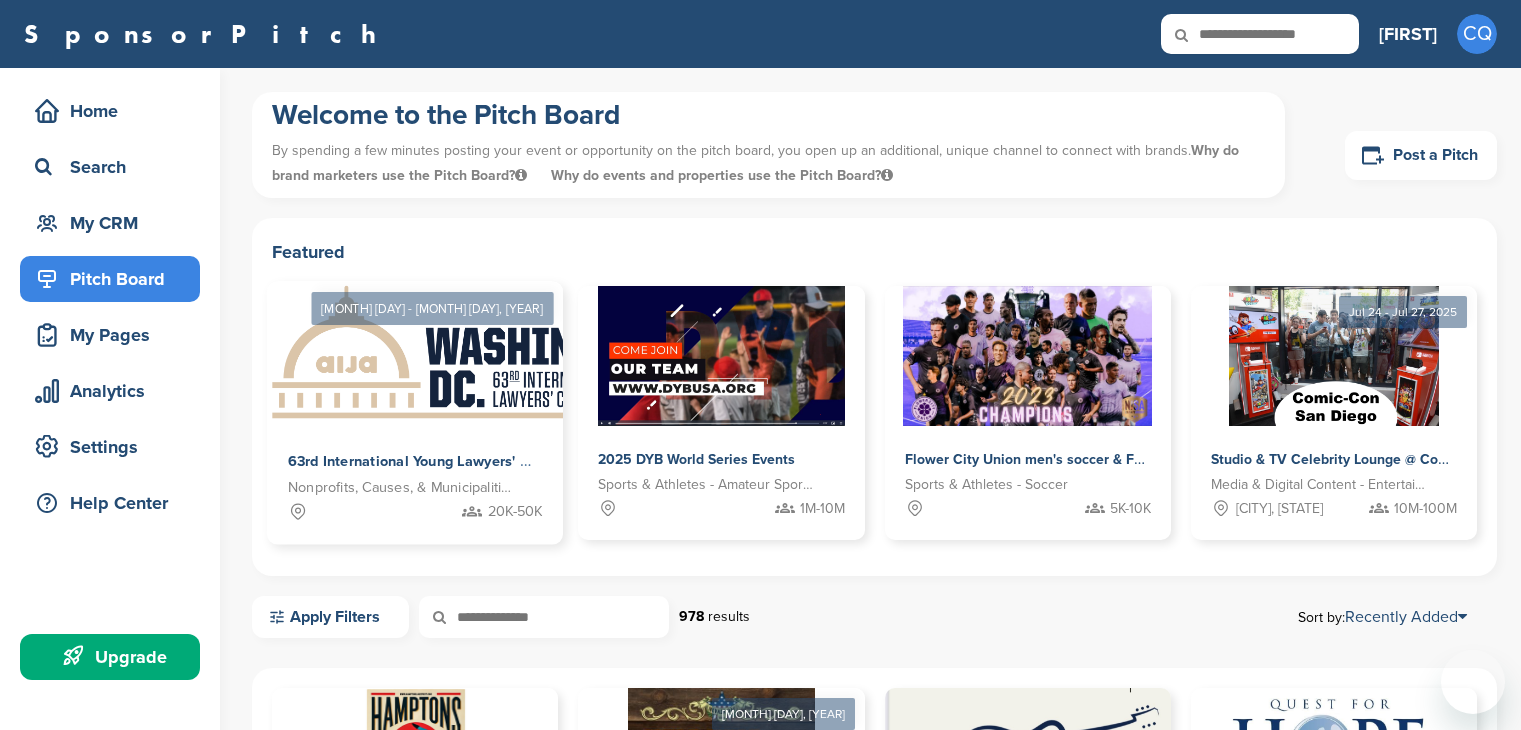 scroll, scrollTop: 0, scrollLeft: 0, axis: both 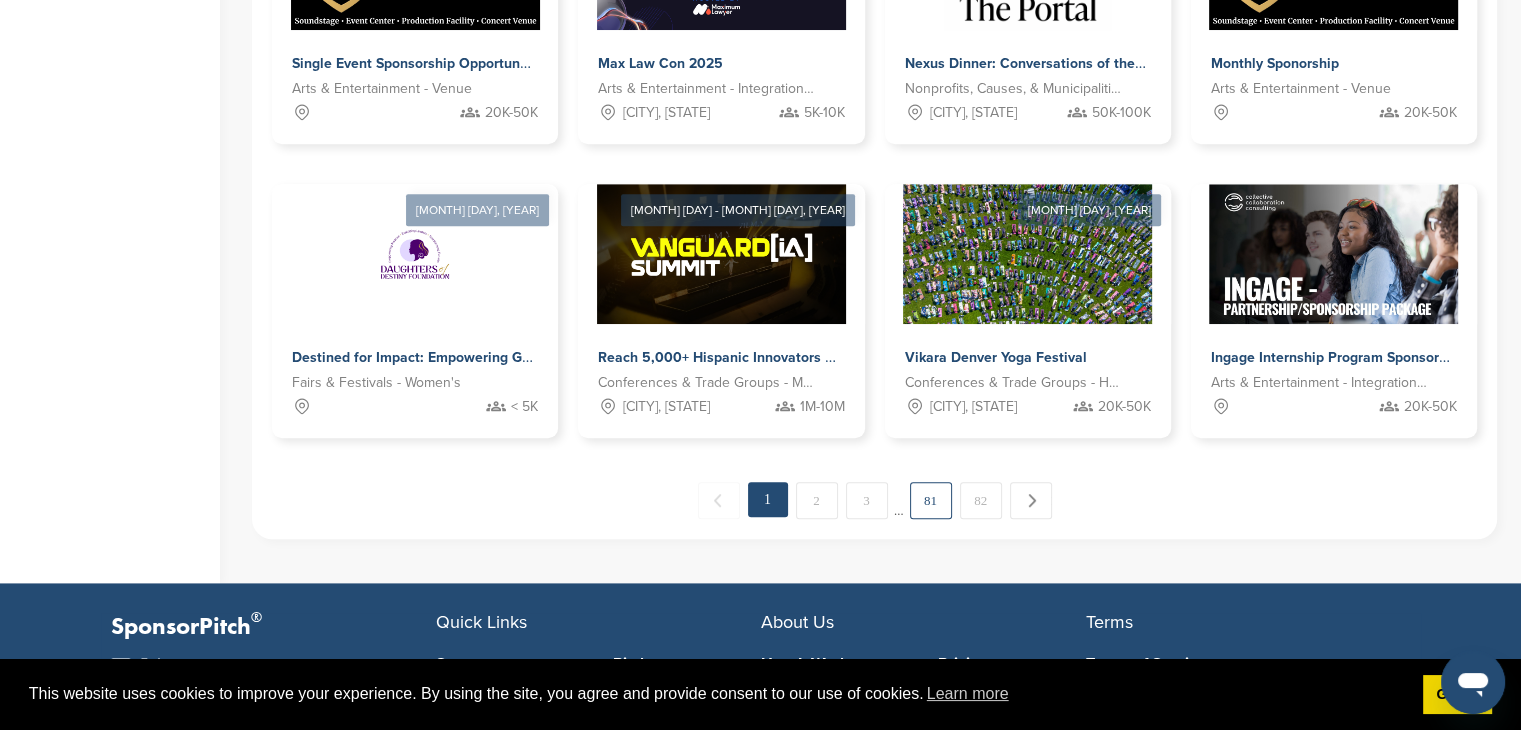 click on "81" at bounding box center (931, 500) 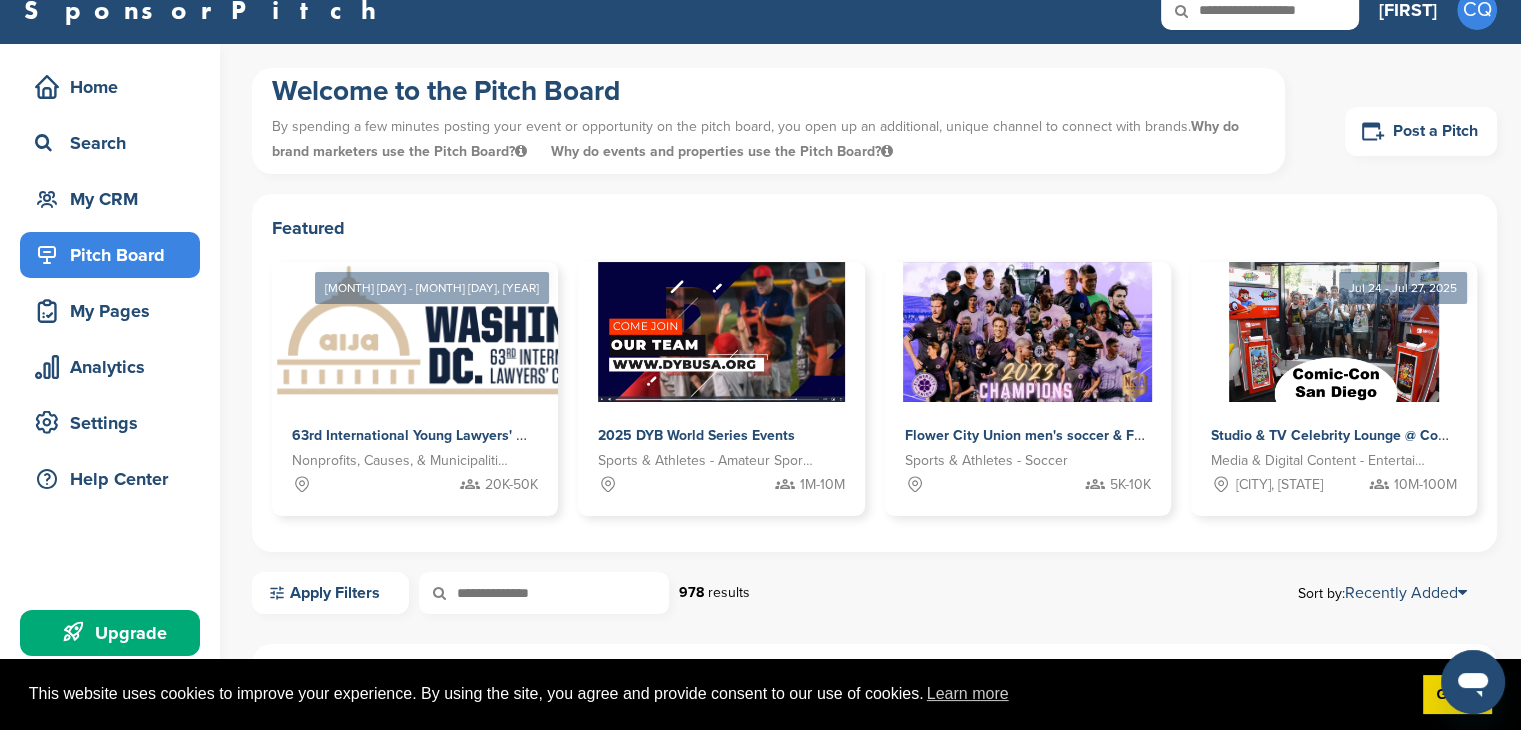 scroll, scrollTop: 0, scrollLeft: 0, axis: both 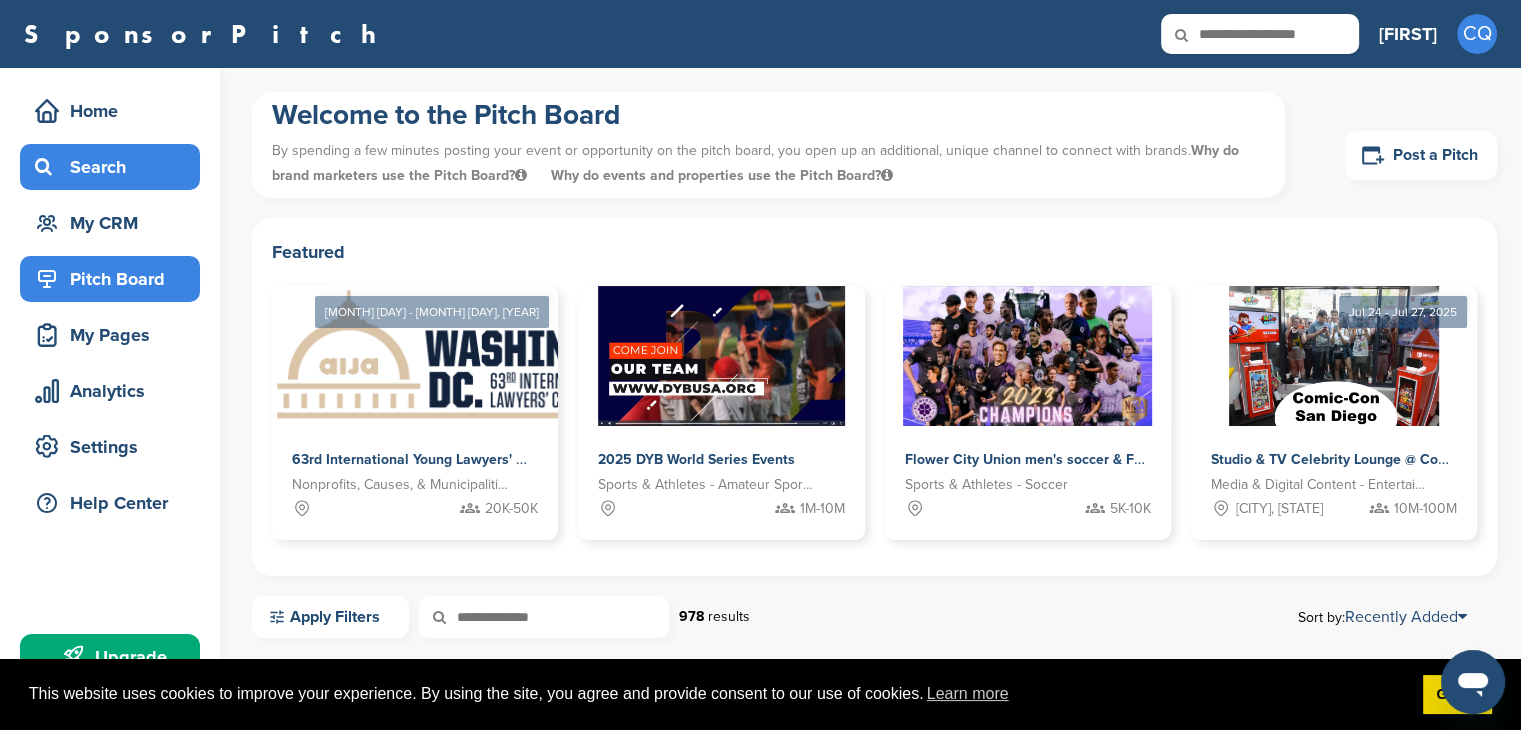 click on "Search" at bounding box center [115, 167] 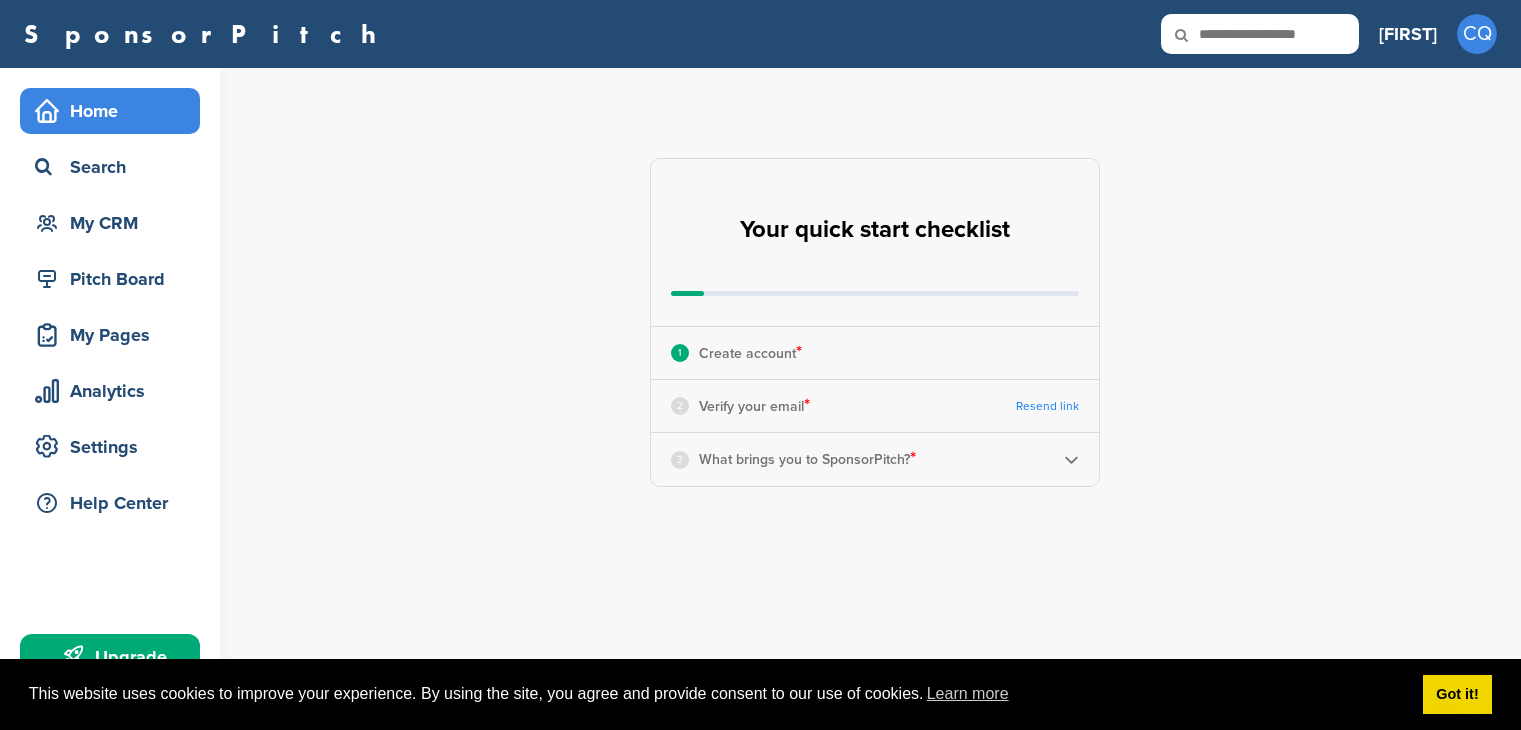 scroll, scrollTop: 0, scrollLeft: 0, axis: both 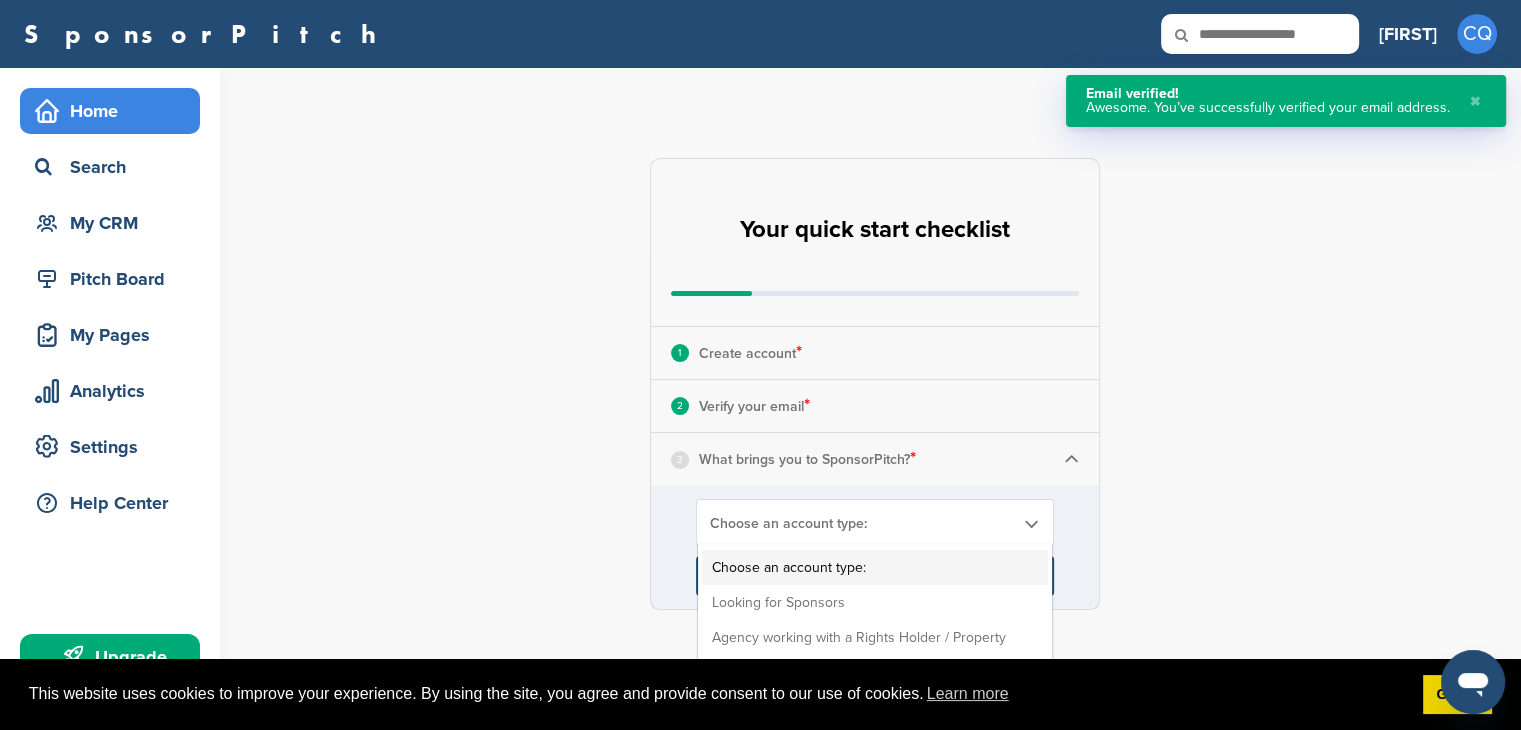 click on "Choose an account type: Choose an account type: Looking for Sponsors Agency working with a Rights Holder / Property Agency or Vendor looking for Clients Other" at bounding box center [875, 522] 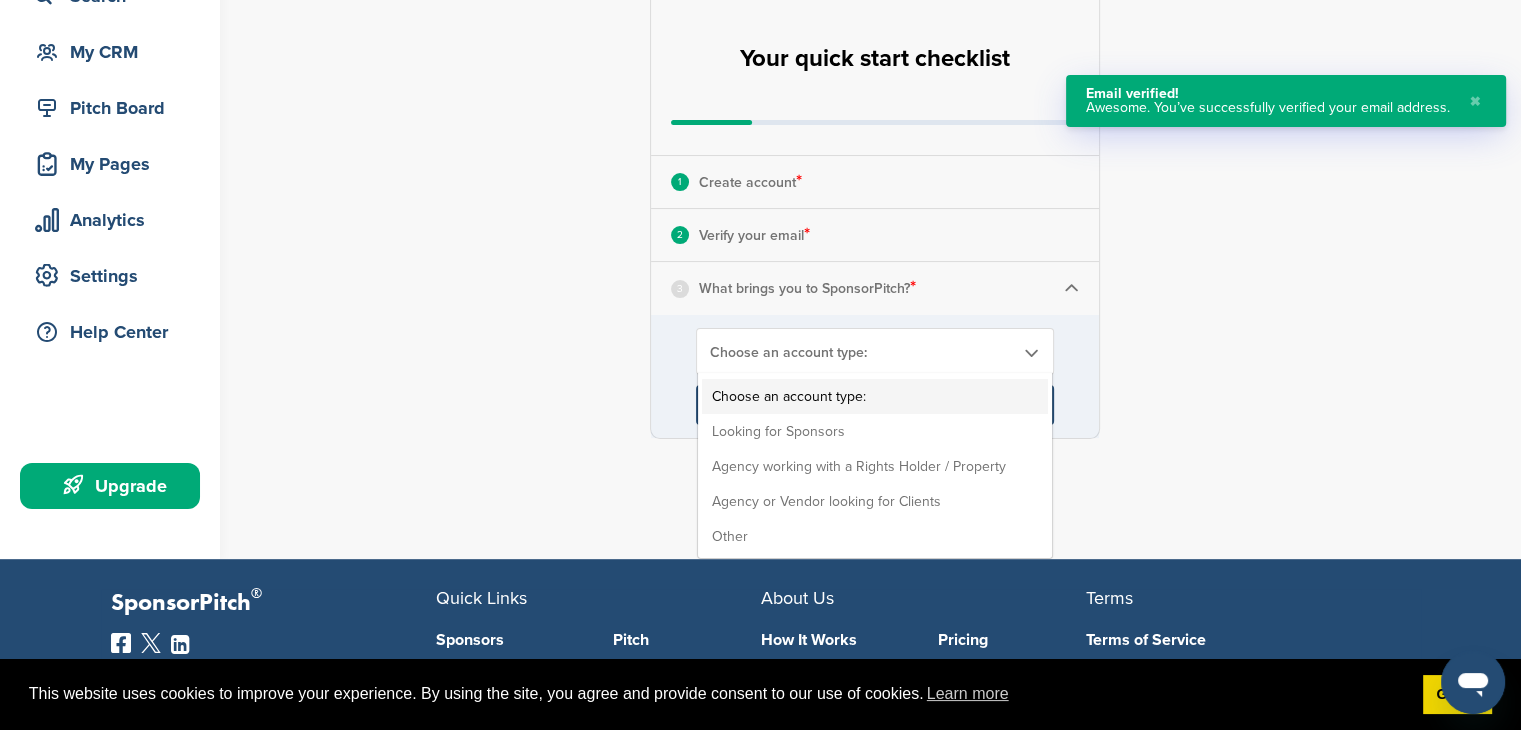 scroll, scrollTop: 172, scrollLeft: 0, axis: vertical 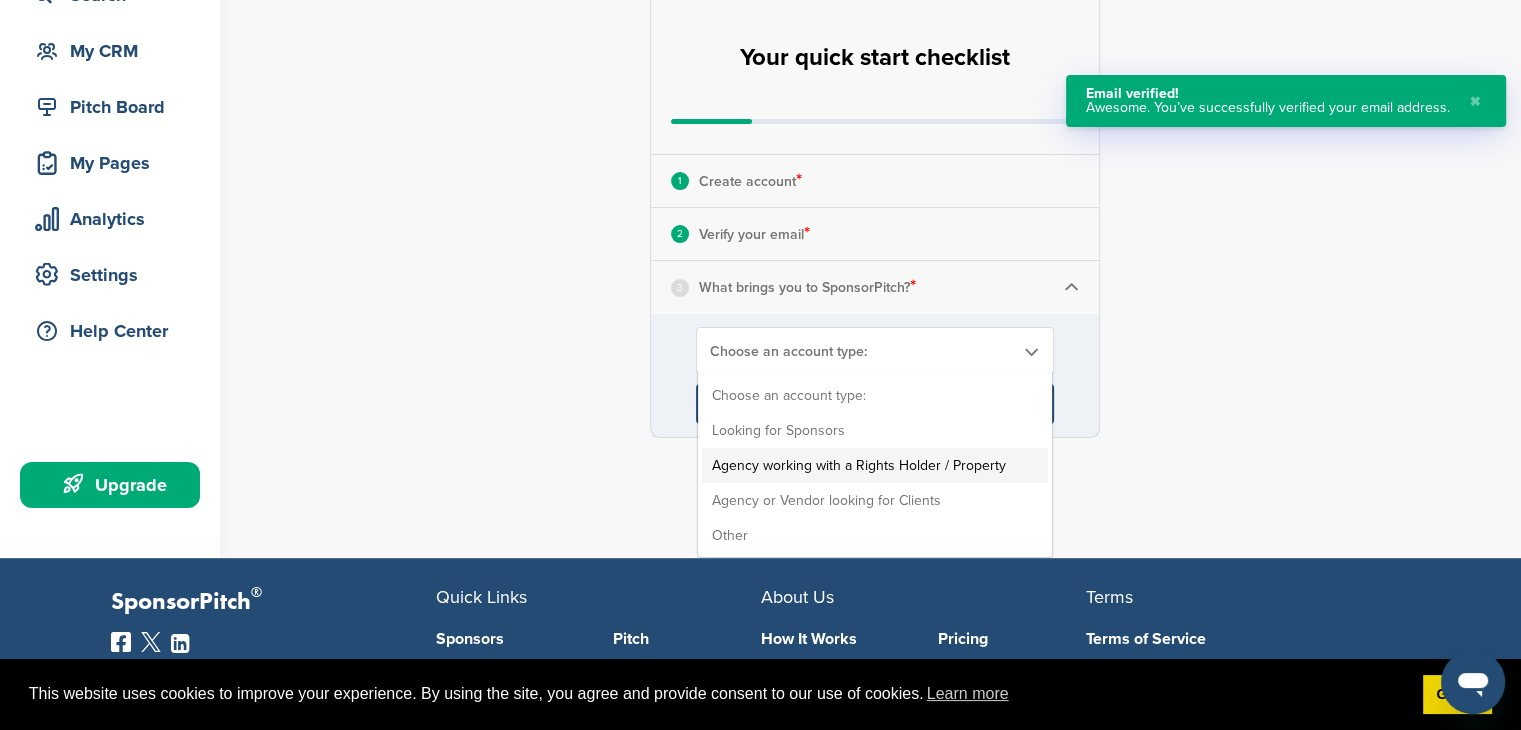 click on "Agency working with a Rights Holder / Property" at bounding box center [875, 465] 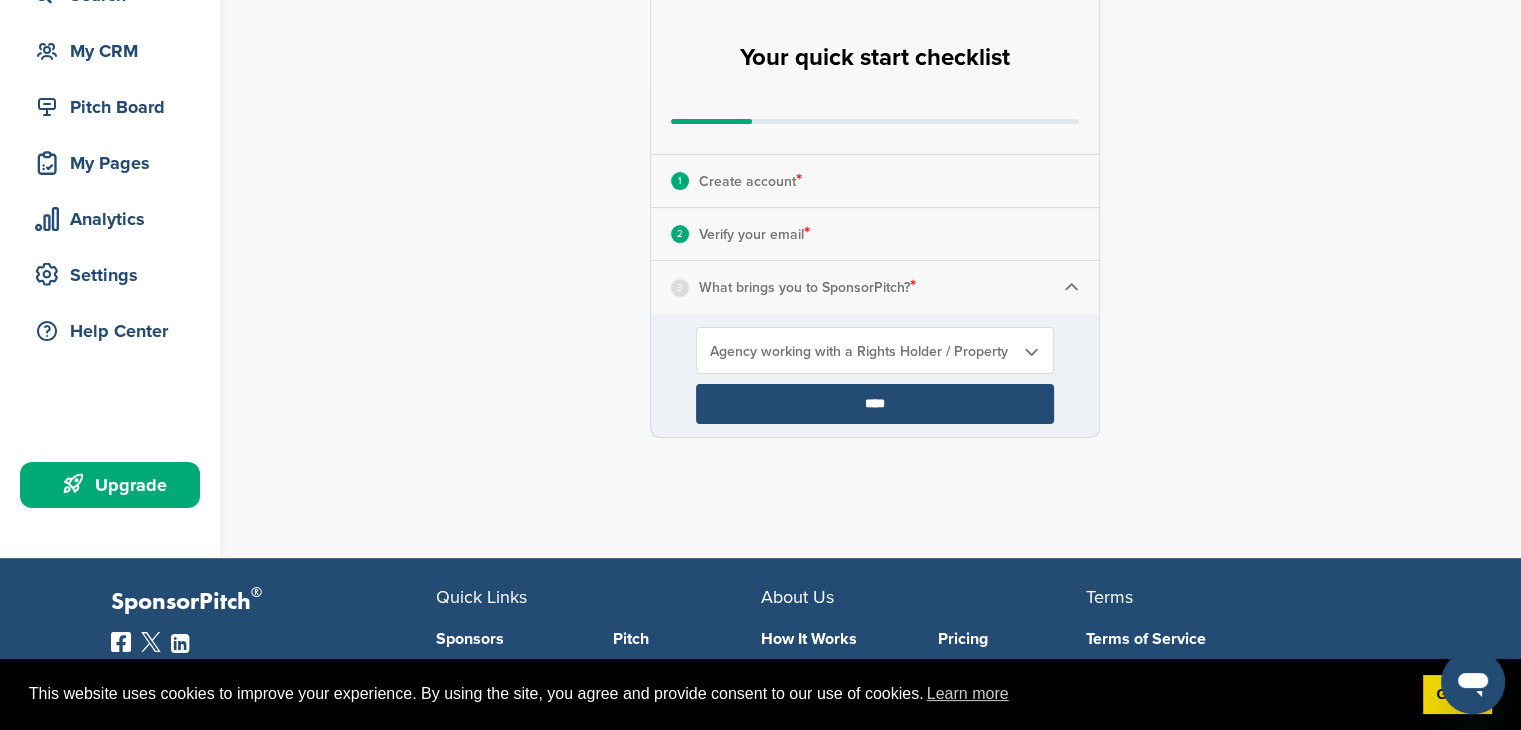 click on "****" at bounding box center [875, 404] 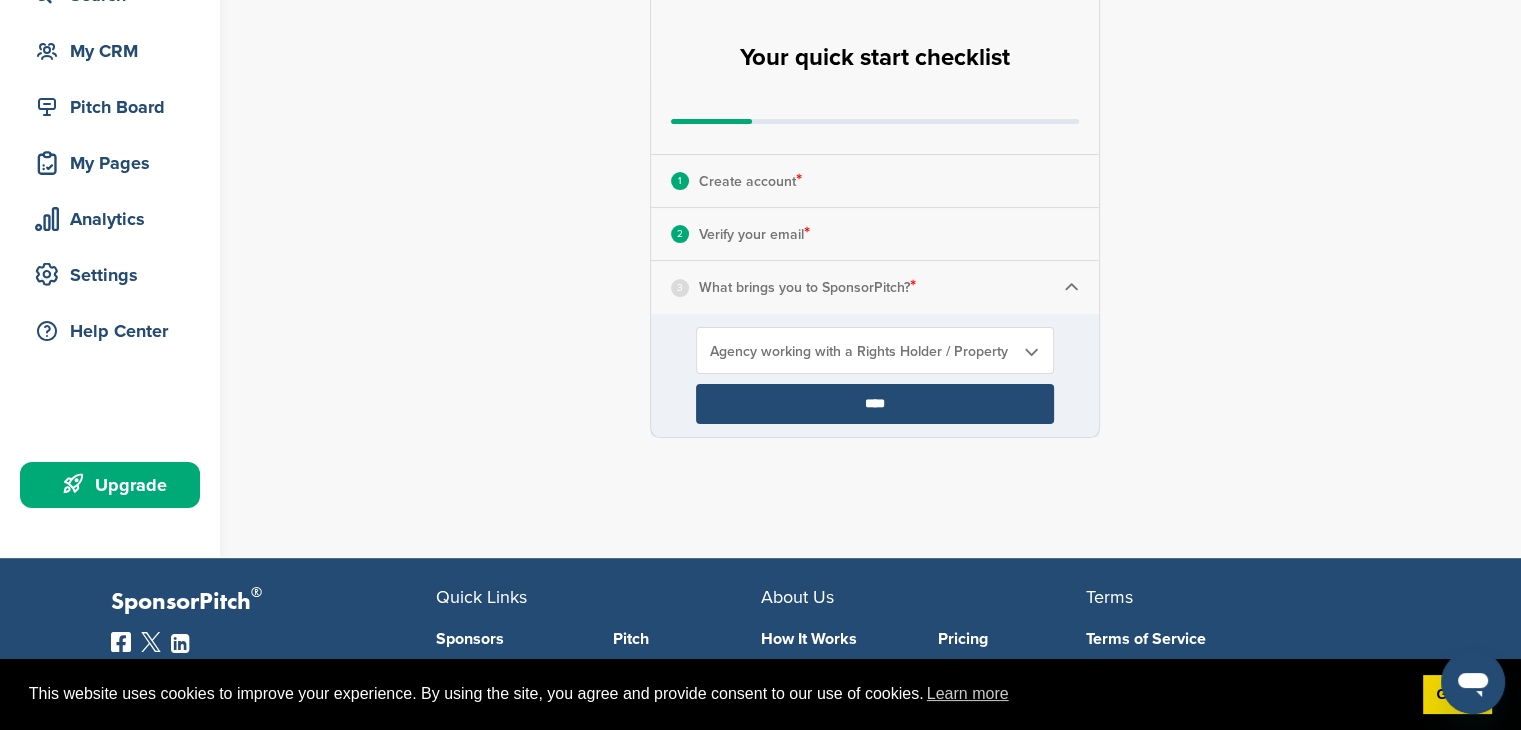 click on "****" at bounding box center [875, 404] 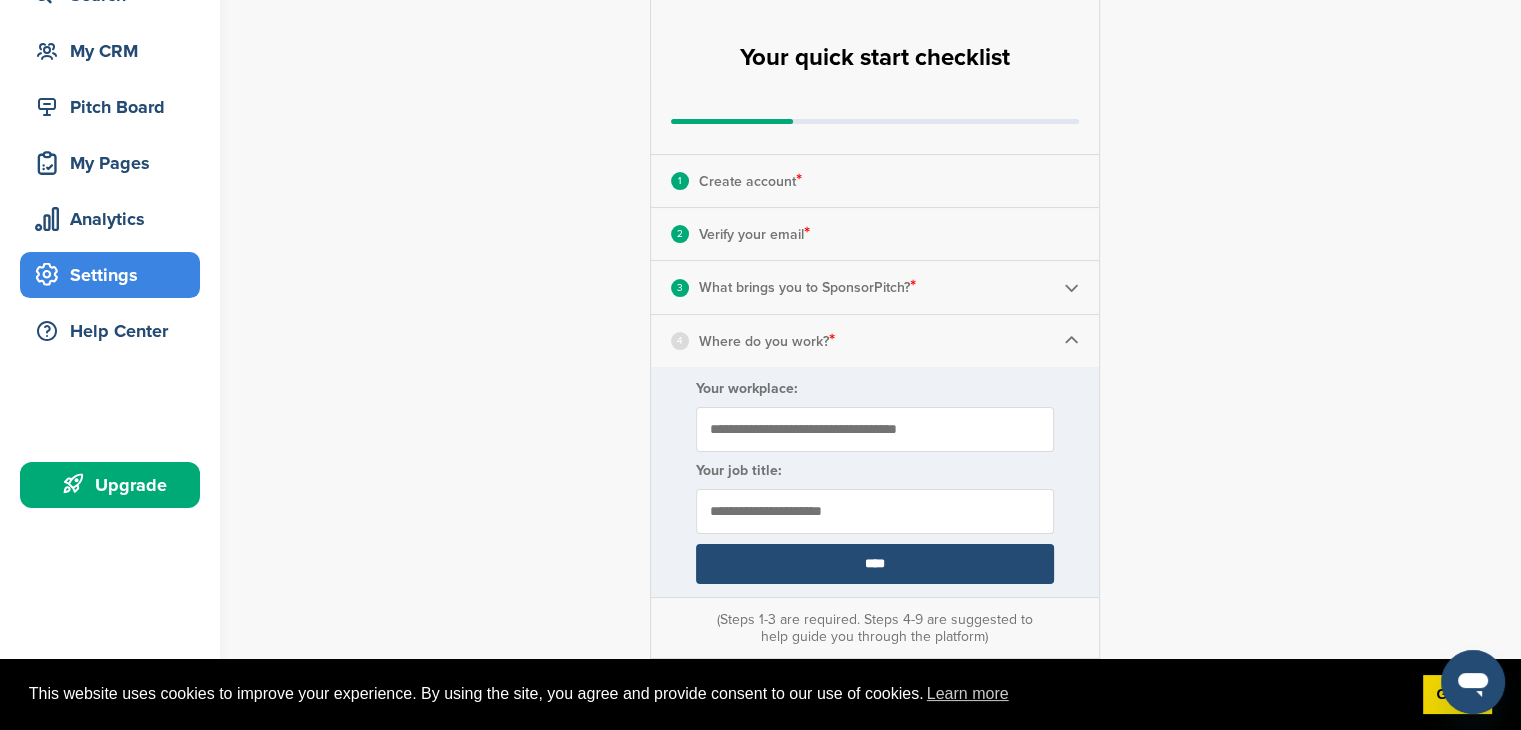 scroll, scrollTop: 0, scrollLeft: 0, axis: both 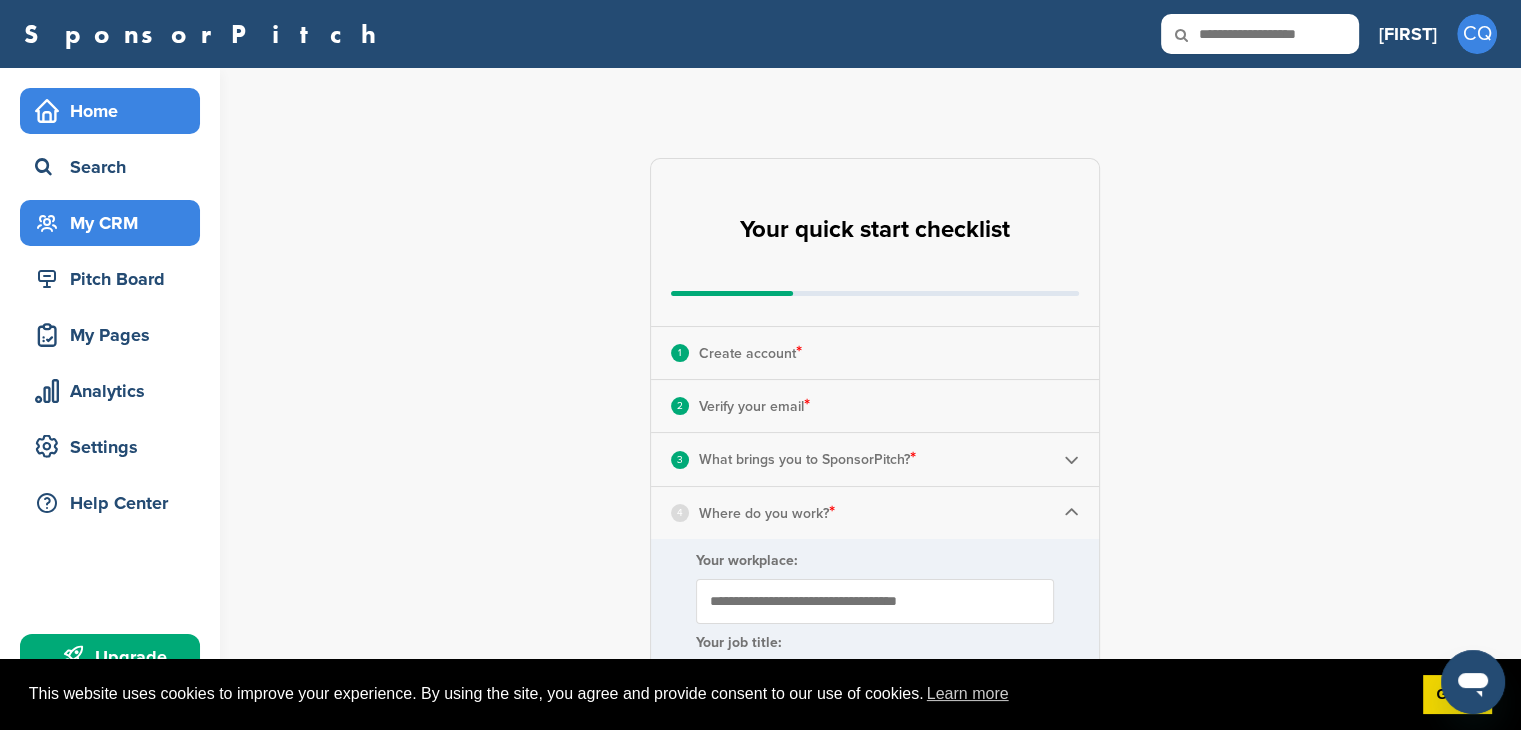 click on "My CRM" at bounding box center [115, 223] 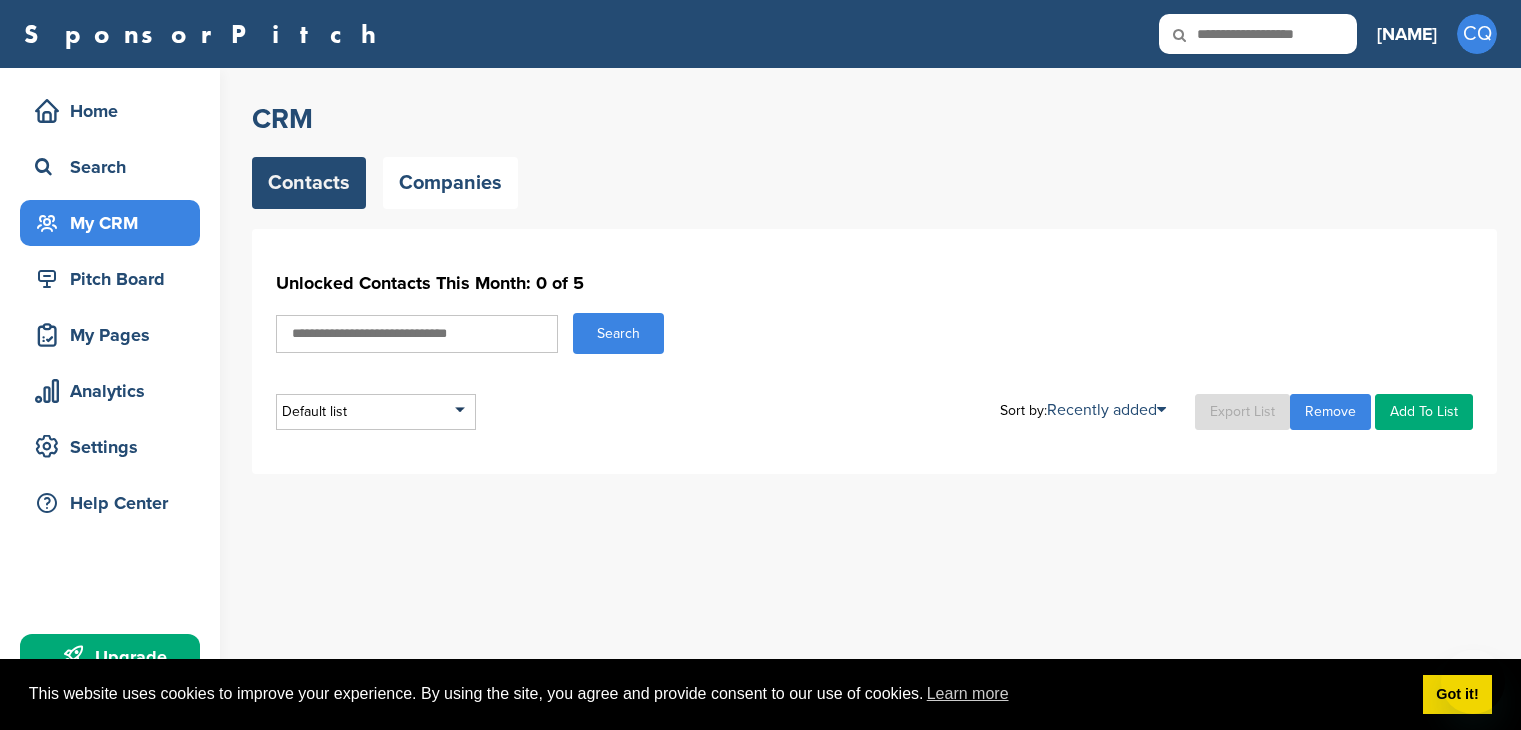 scroll, scrollTop: 0, scrollLeft: 0, axis: both 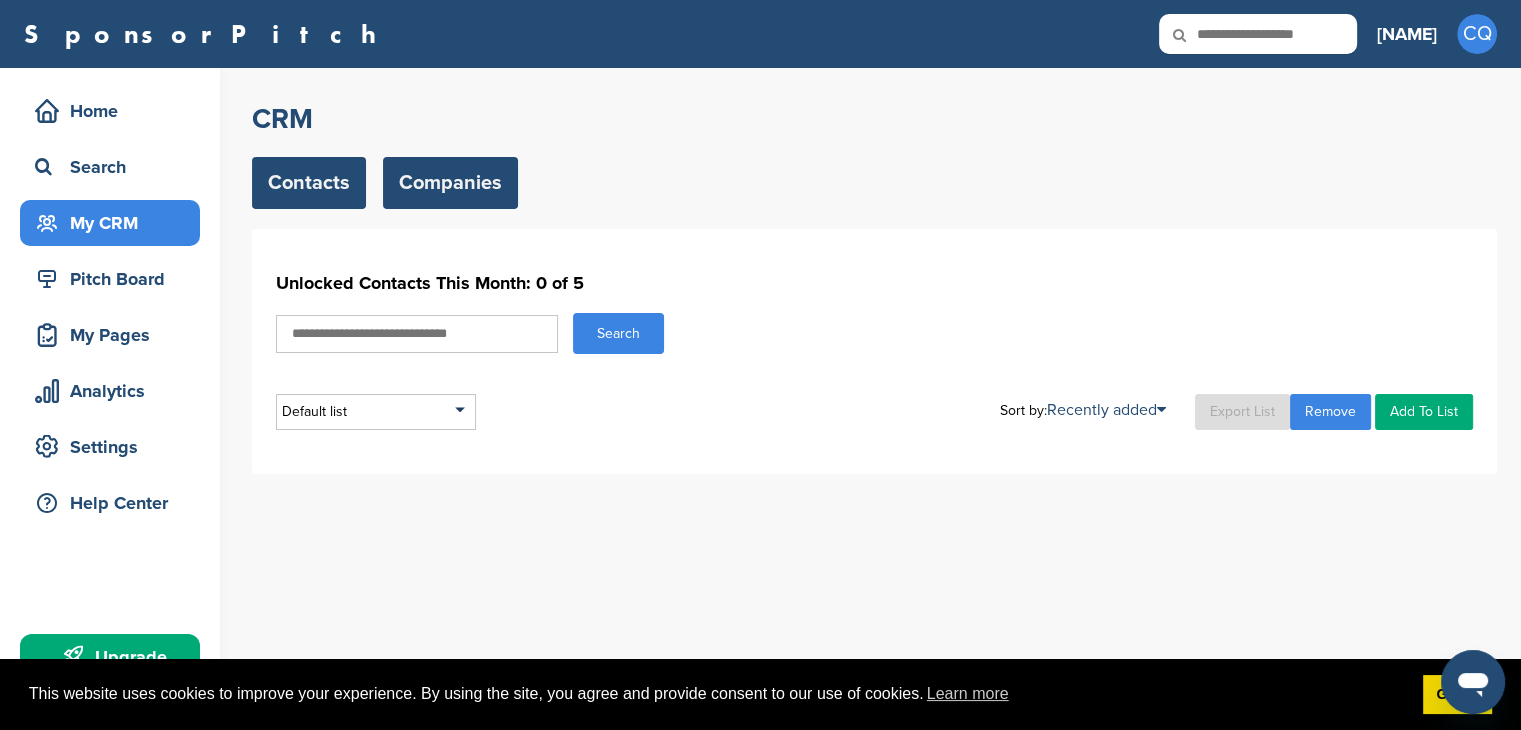 click on "Companies" at bounding box center (450, 183) 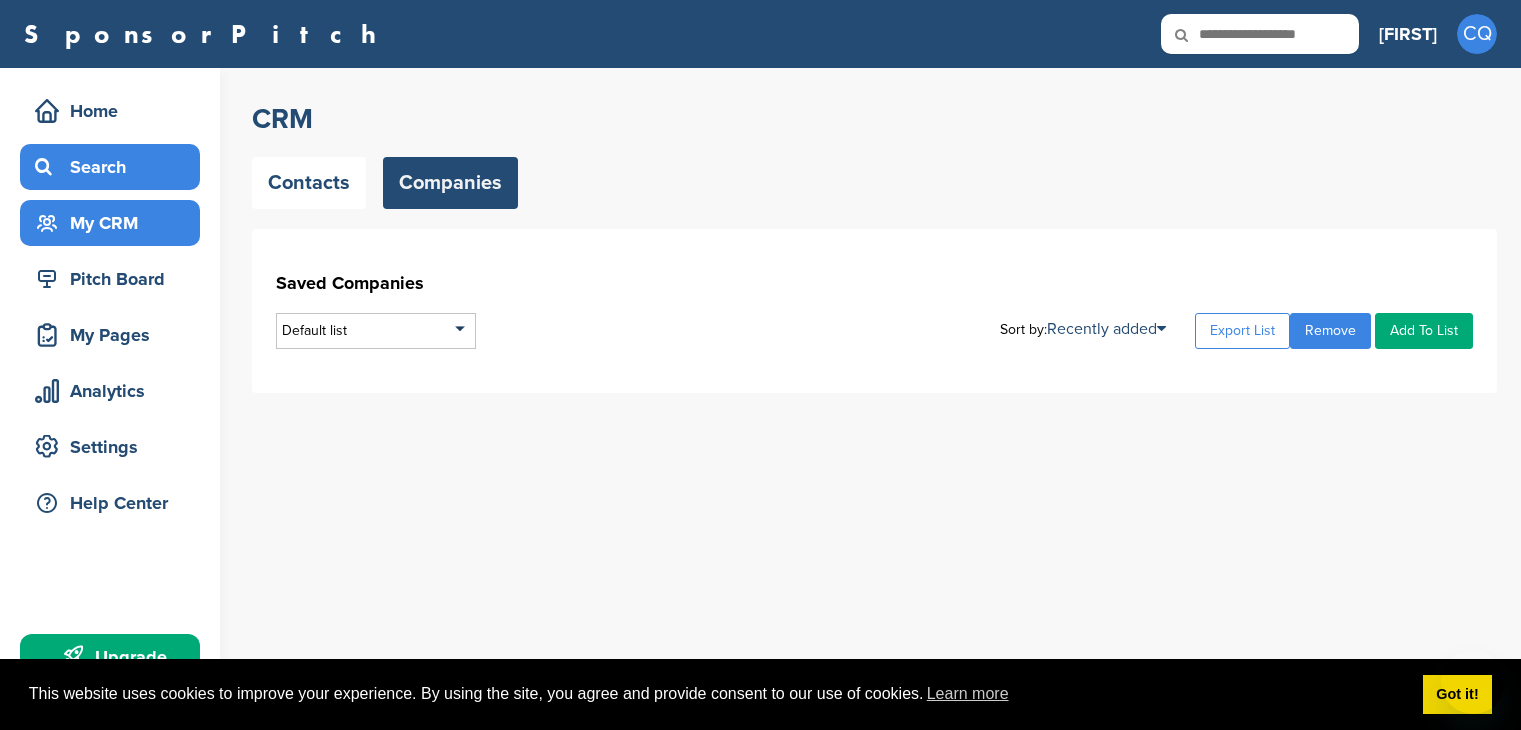 scroll, scrollTop: 0, scrollLeft: 0, axis: both 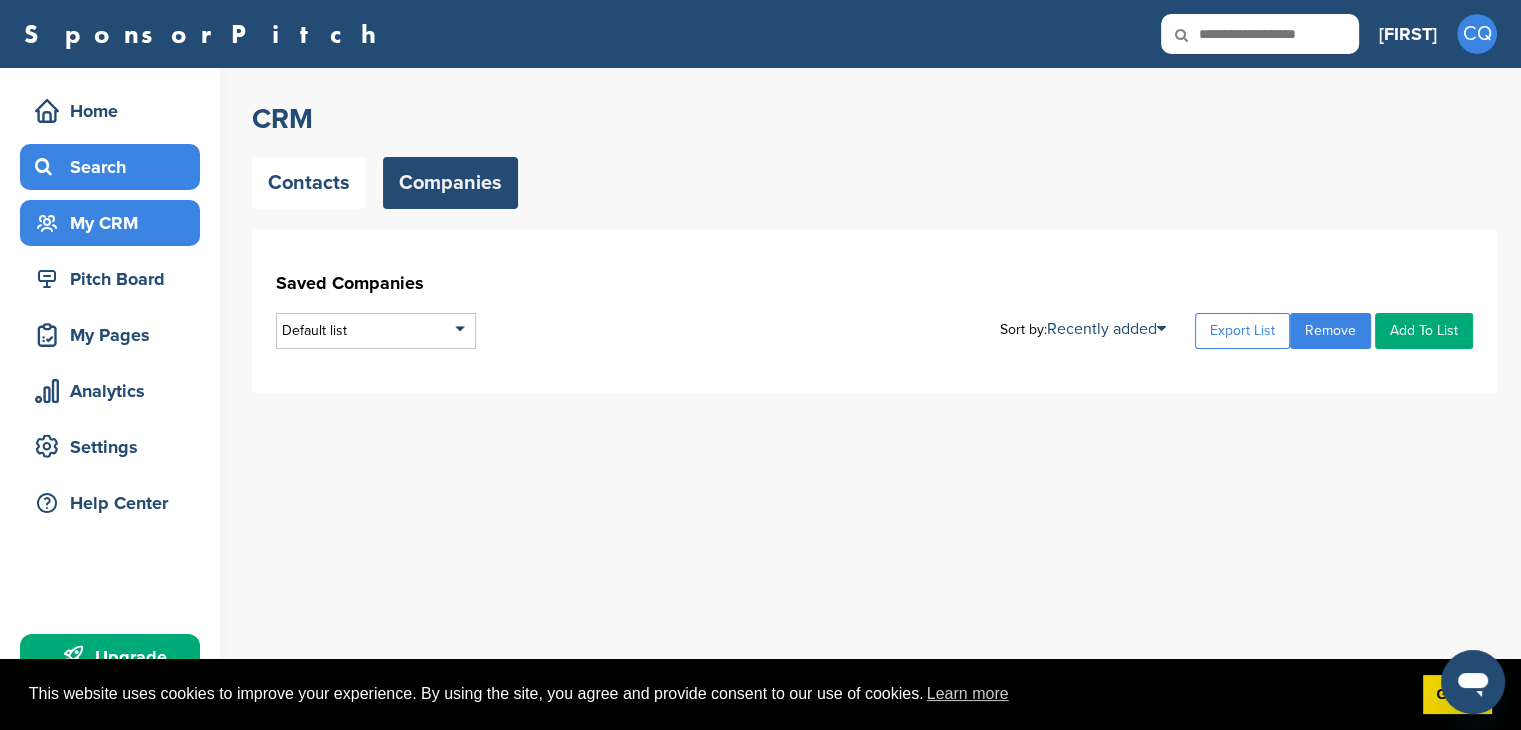 click on "Search" at bounding box center [115, 167] 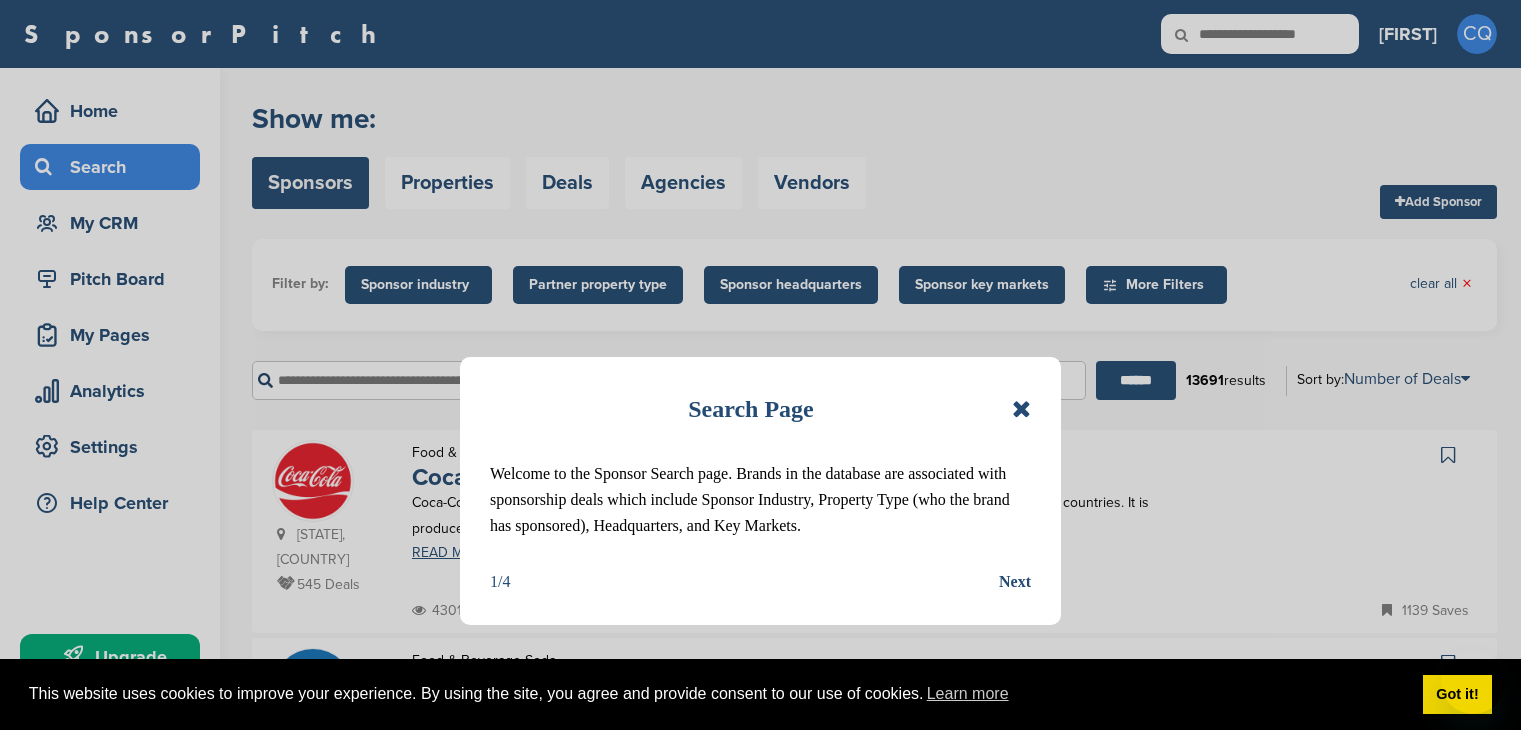 scroll, scrollTop: 0, scrollLeft: 0, axis: both 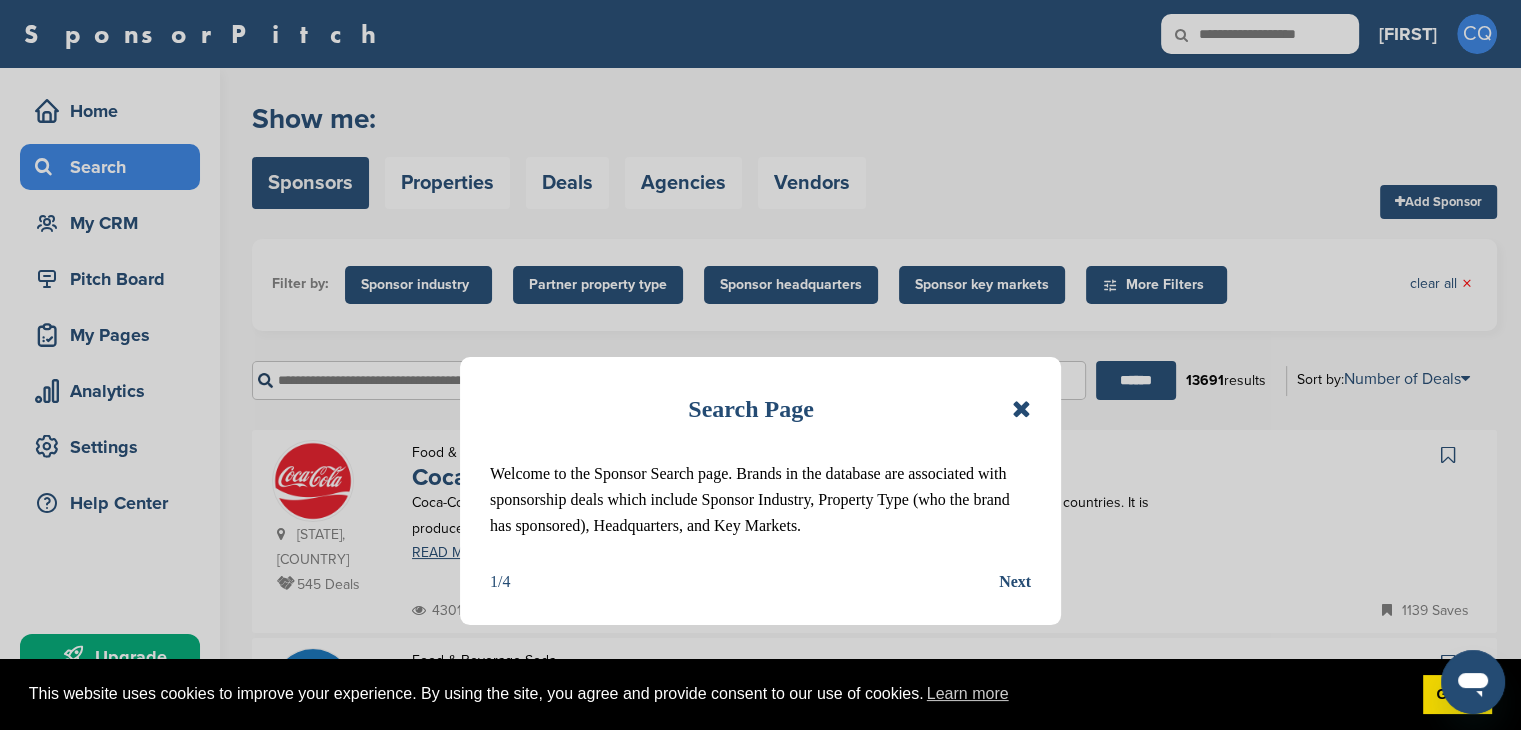 click at bounding box center (1021, 409) 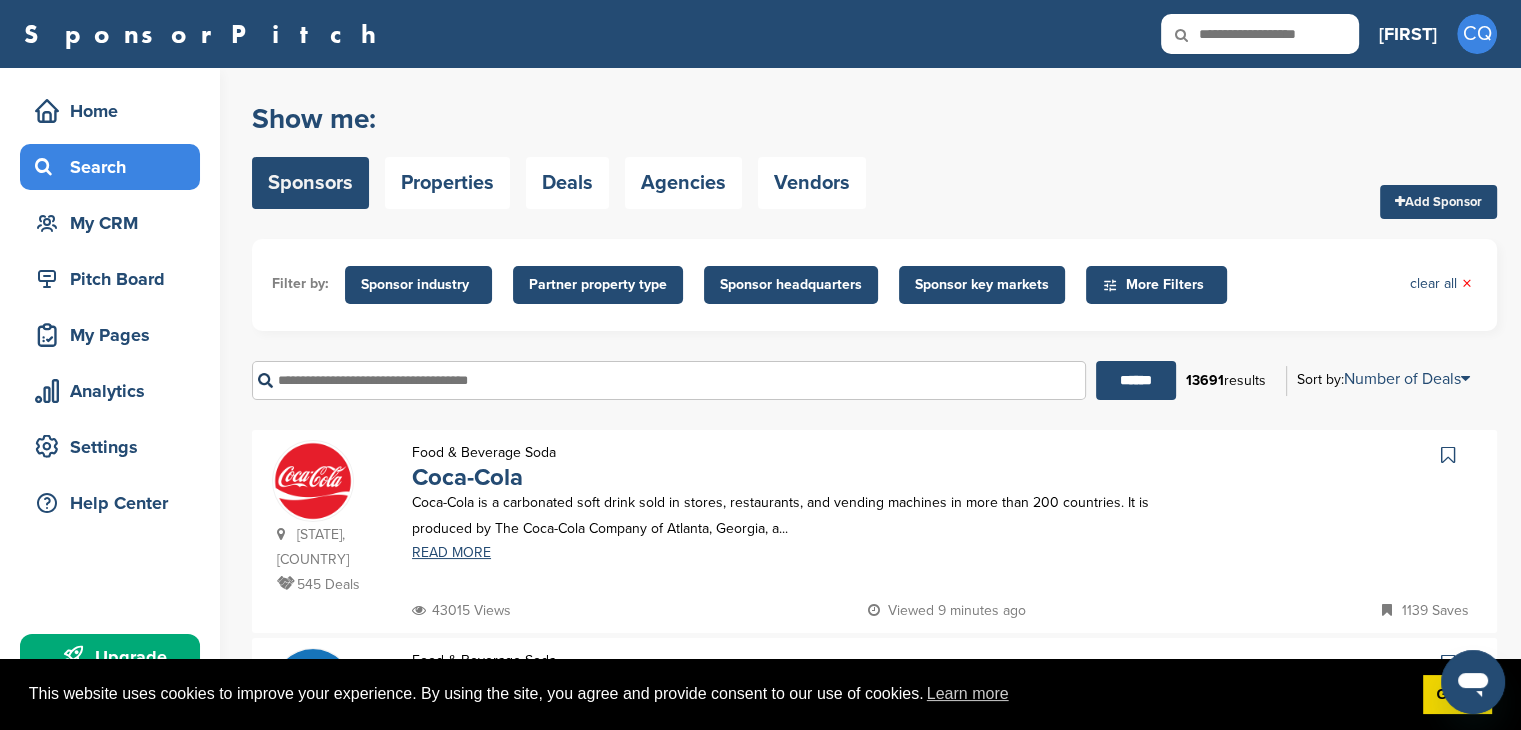 scroll, scrollTop: 243, scrollLeft: 0, axis: vertical 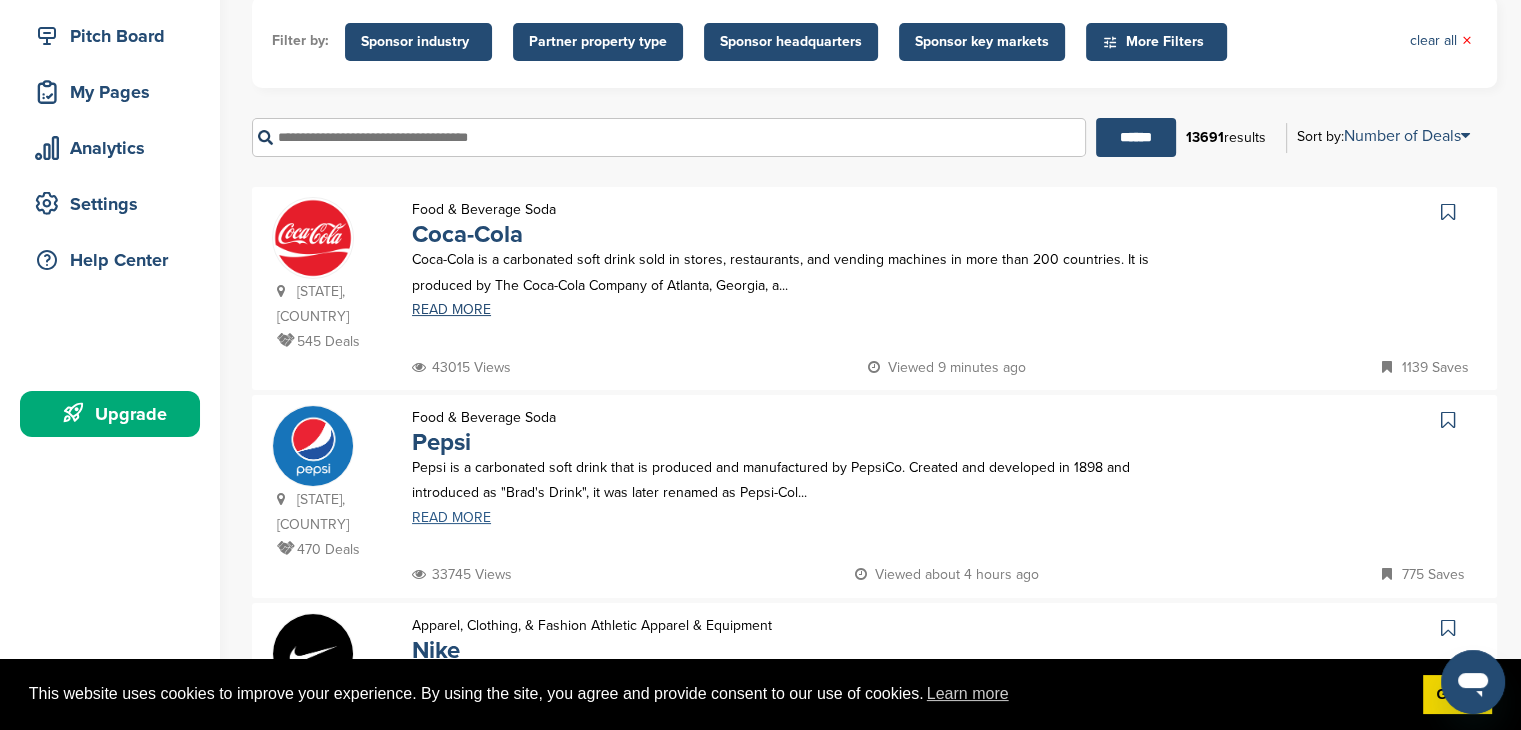 click on "READ MORE" at bounding box center (799, 518) 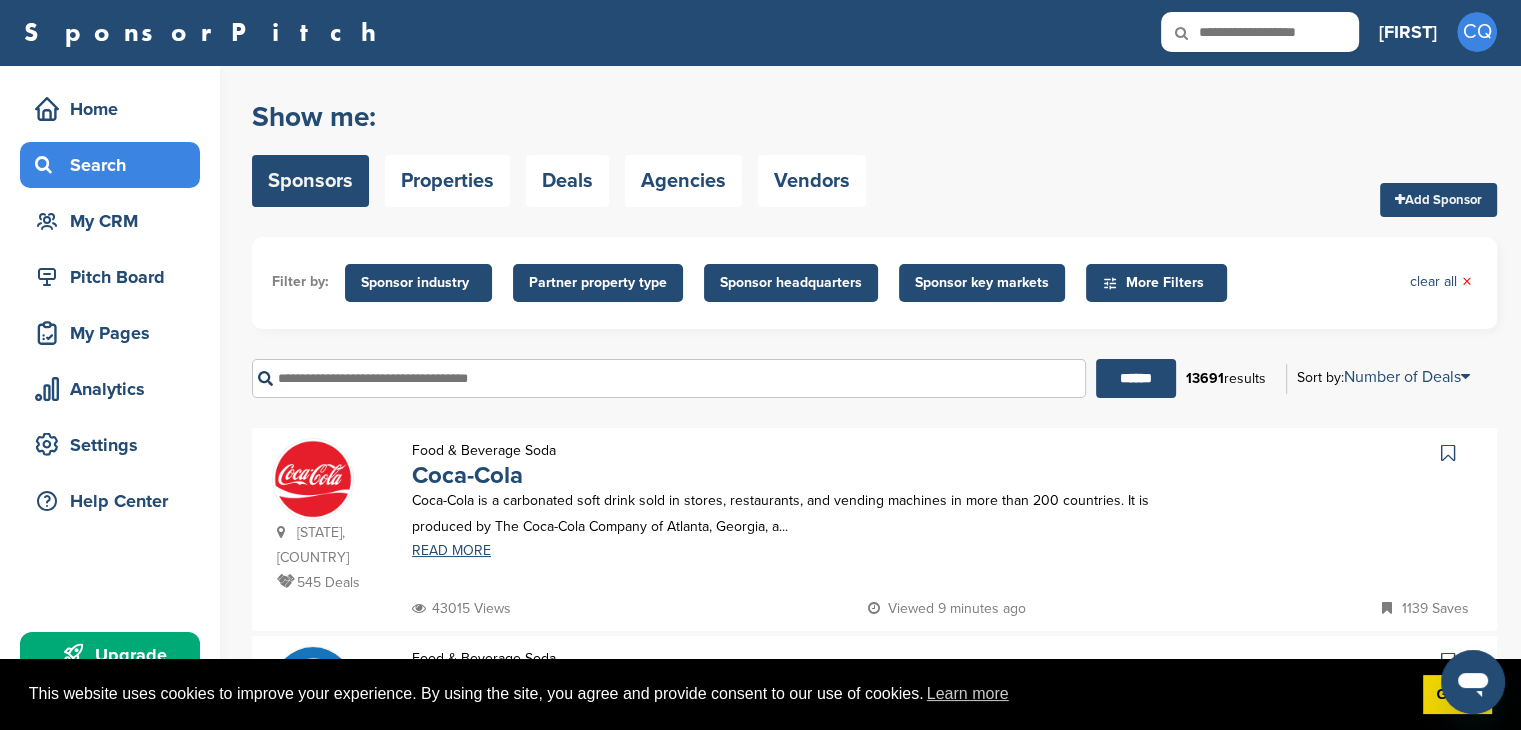 scroll, scrollTop: 3, scrollLeft: 0, axis: vertical 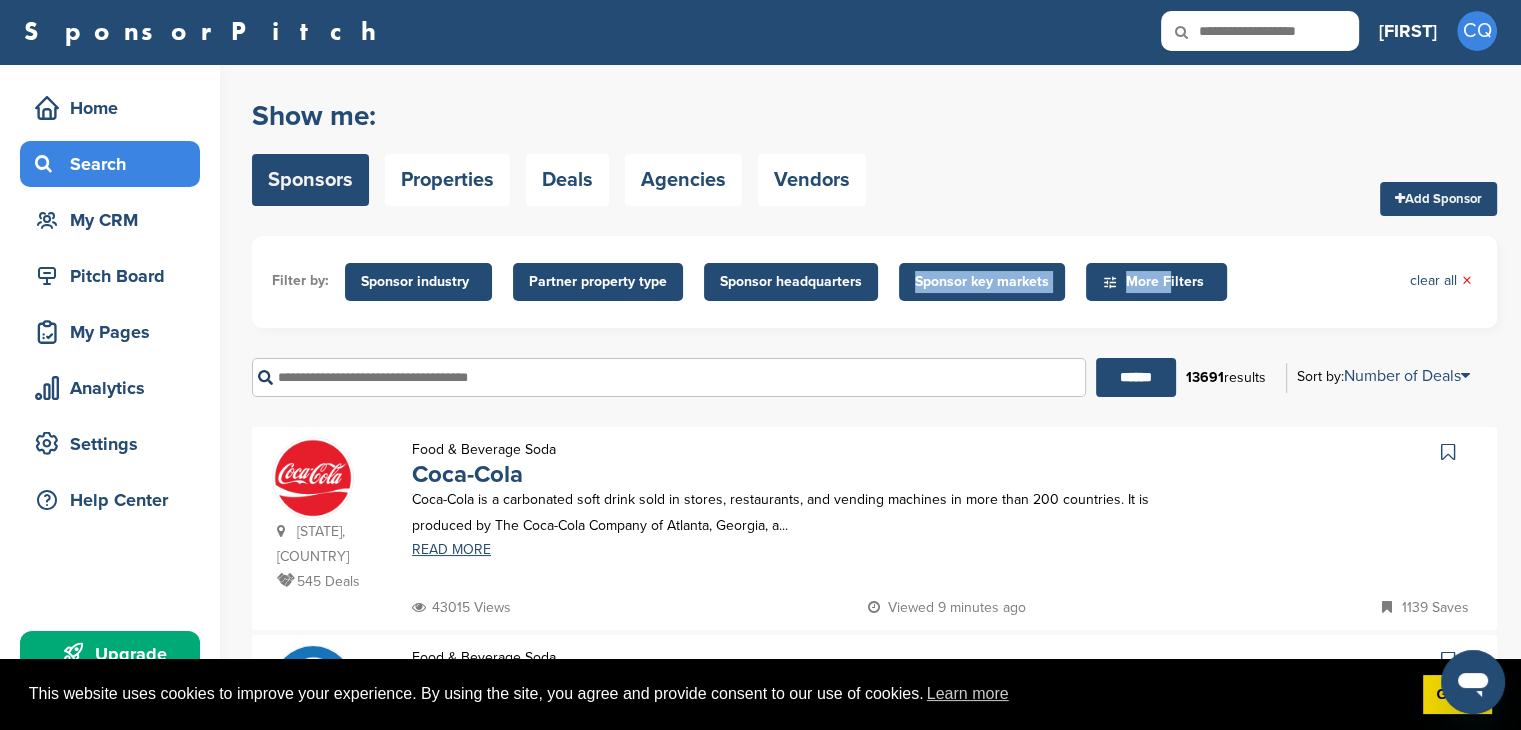 drag, startPoint x: 1154, startPoint y: 277, endPoint x: 883, endPoint y: 268, distance: 271.1494 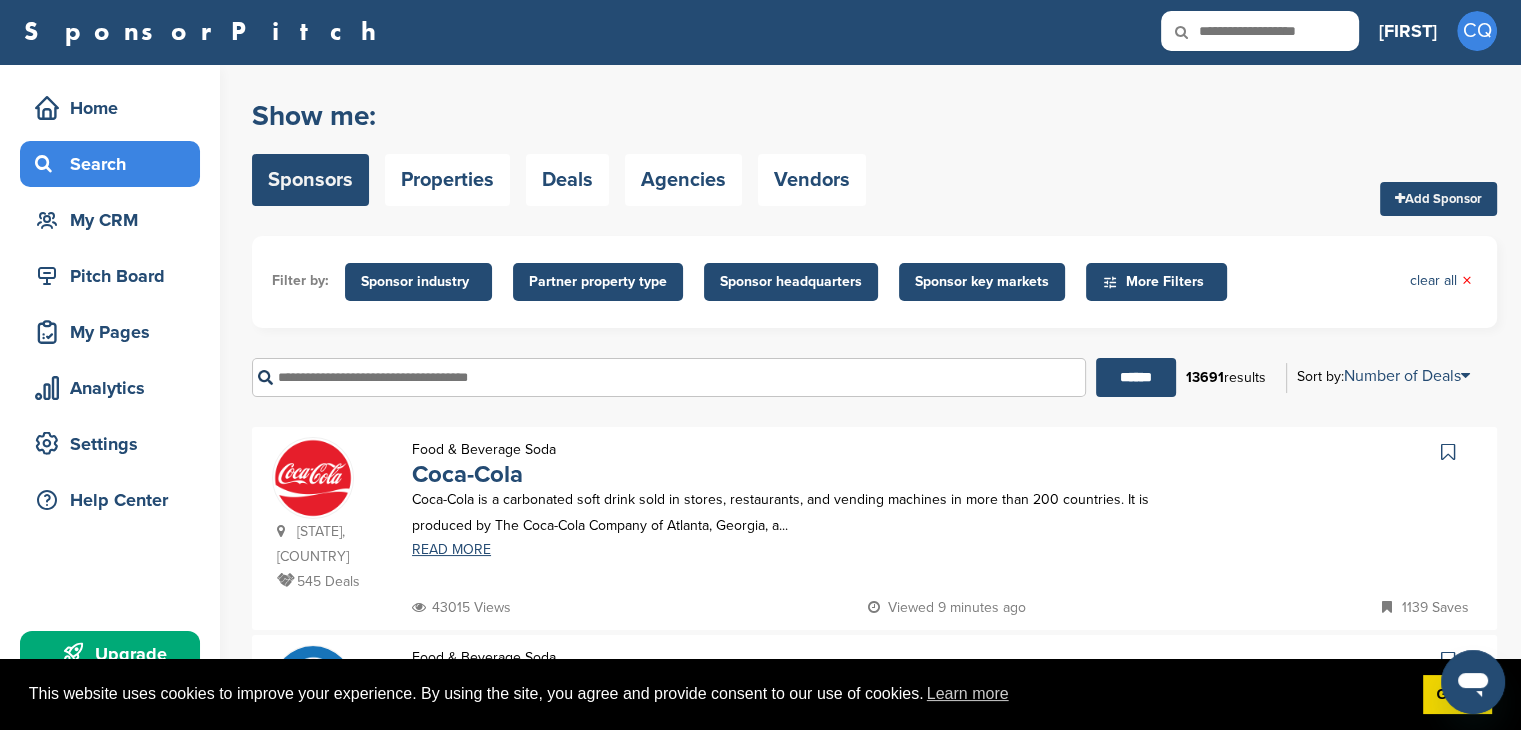 click on "Sponsor industry" at bounding box center (418, 282) 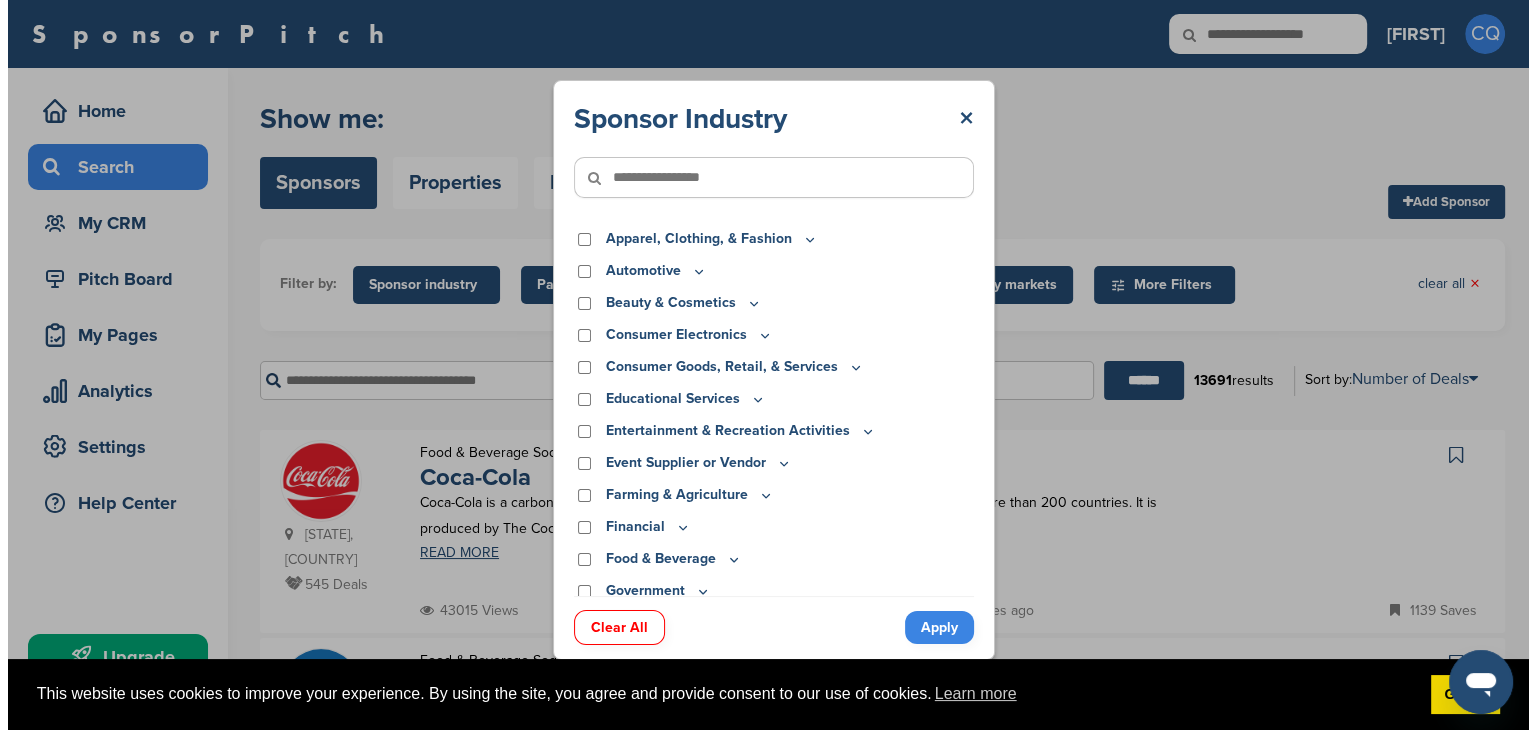 scroll, scrollTop: 0, scrollLeft: 0, axis: both 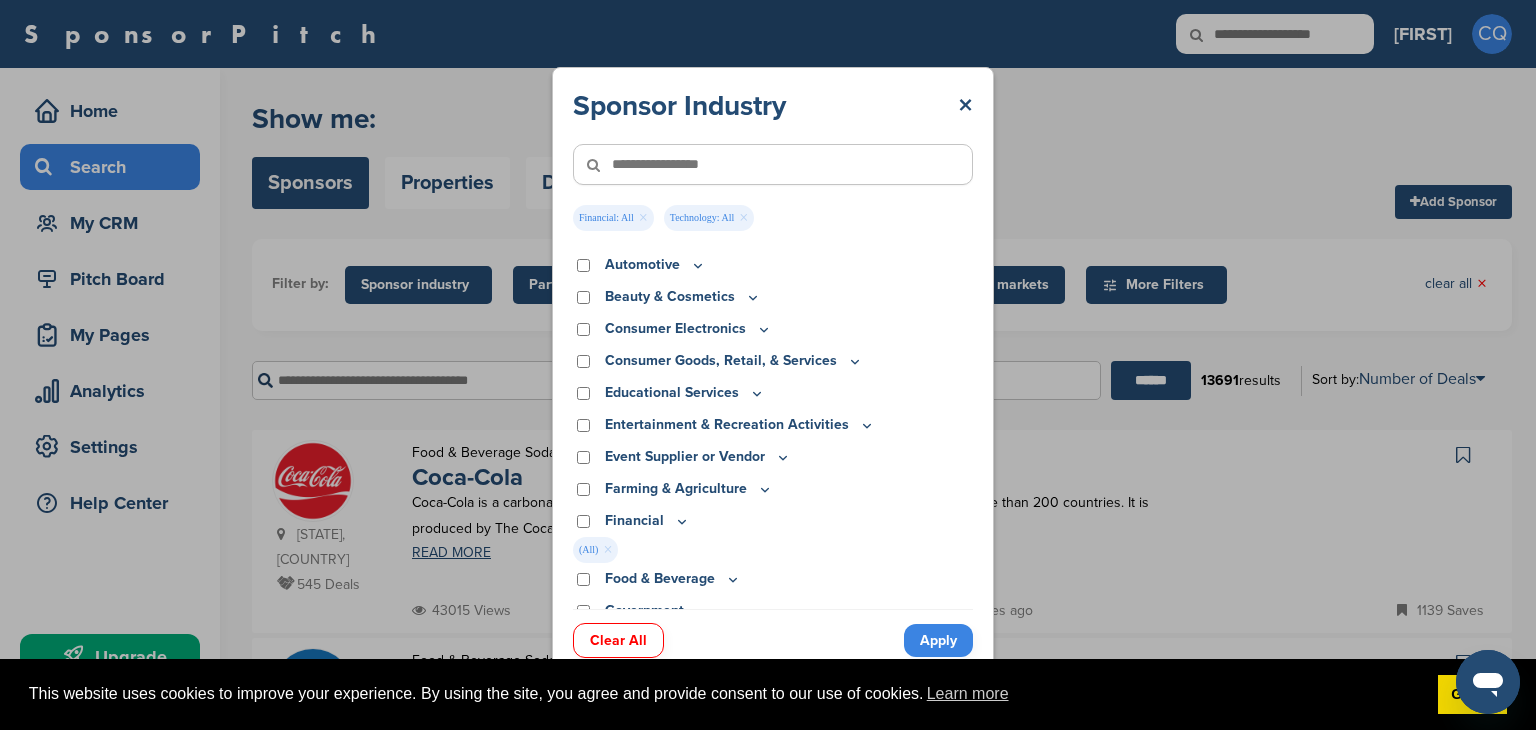 click on "Apply" at bounding box center (938, 640) 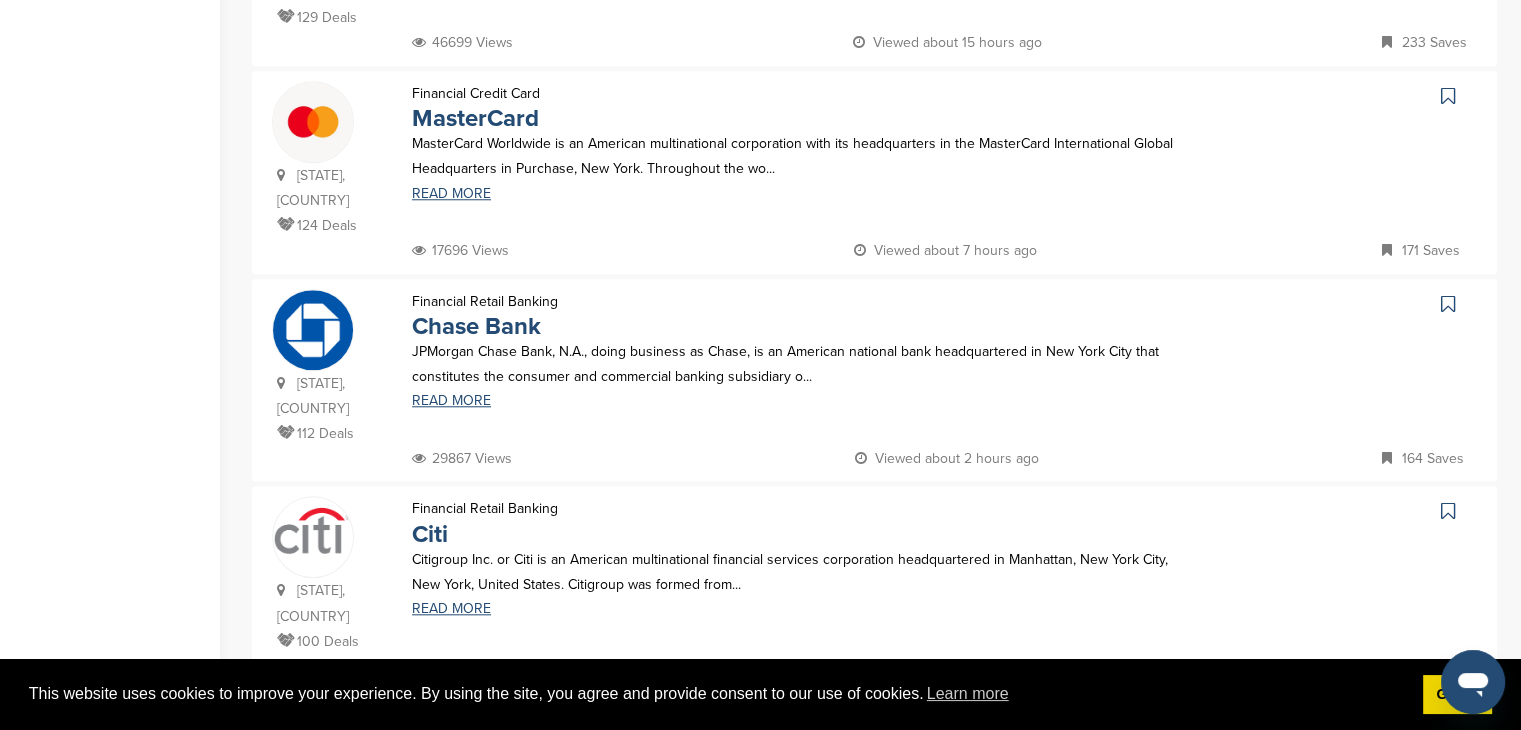 scroll, scrollTop: 2228, scrollLeft: 0, axis: vertical 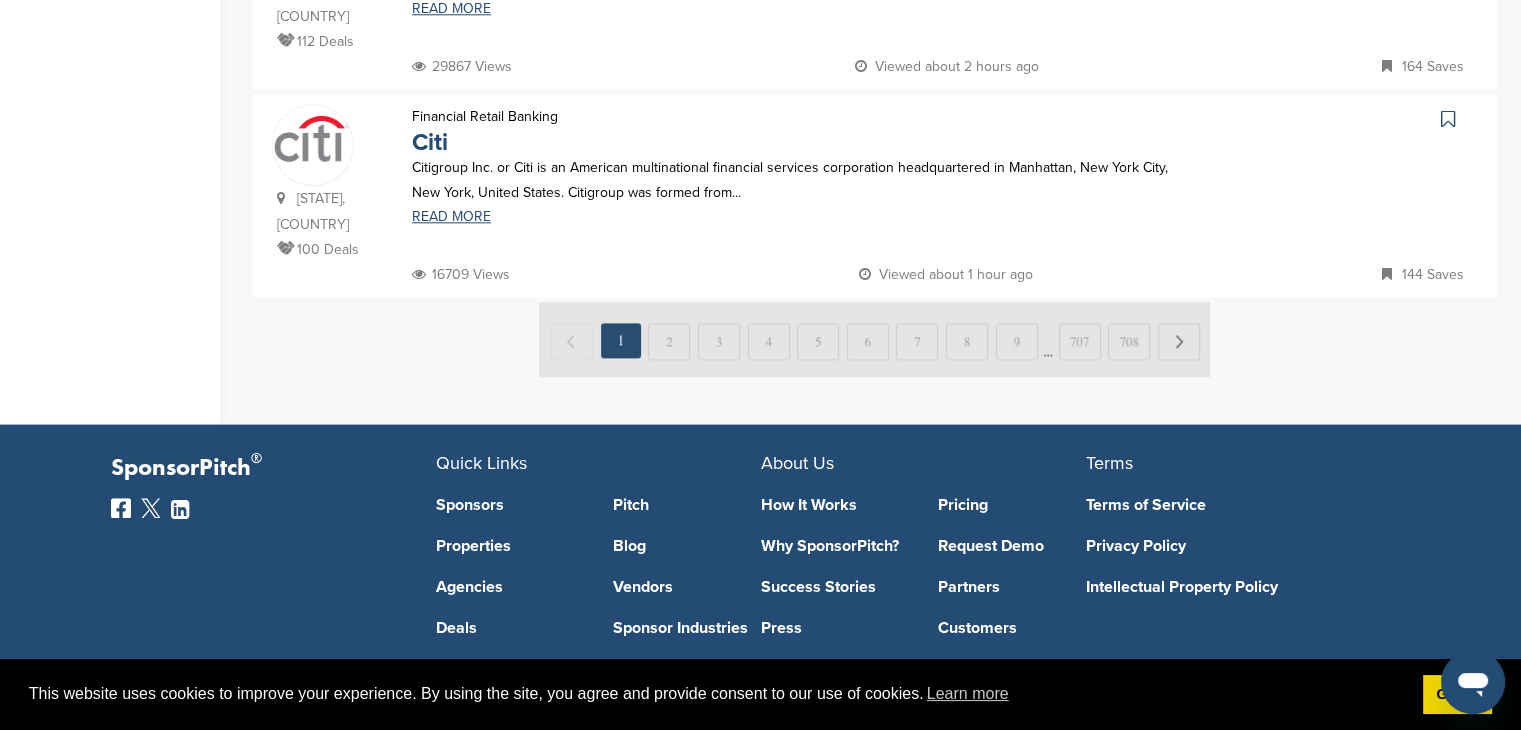 click at bounding box center [874, 339] 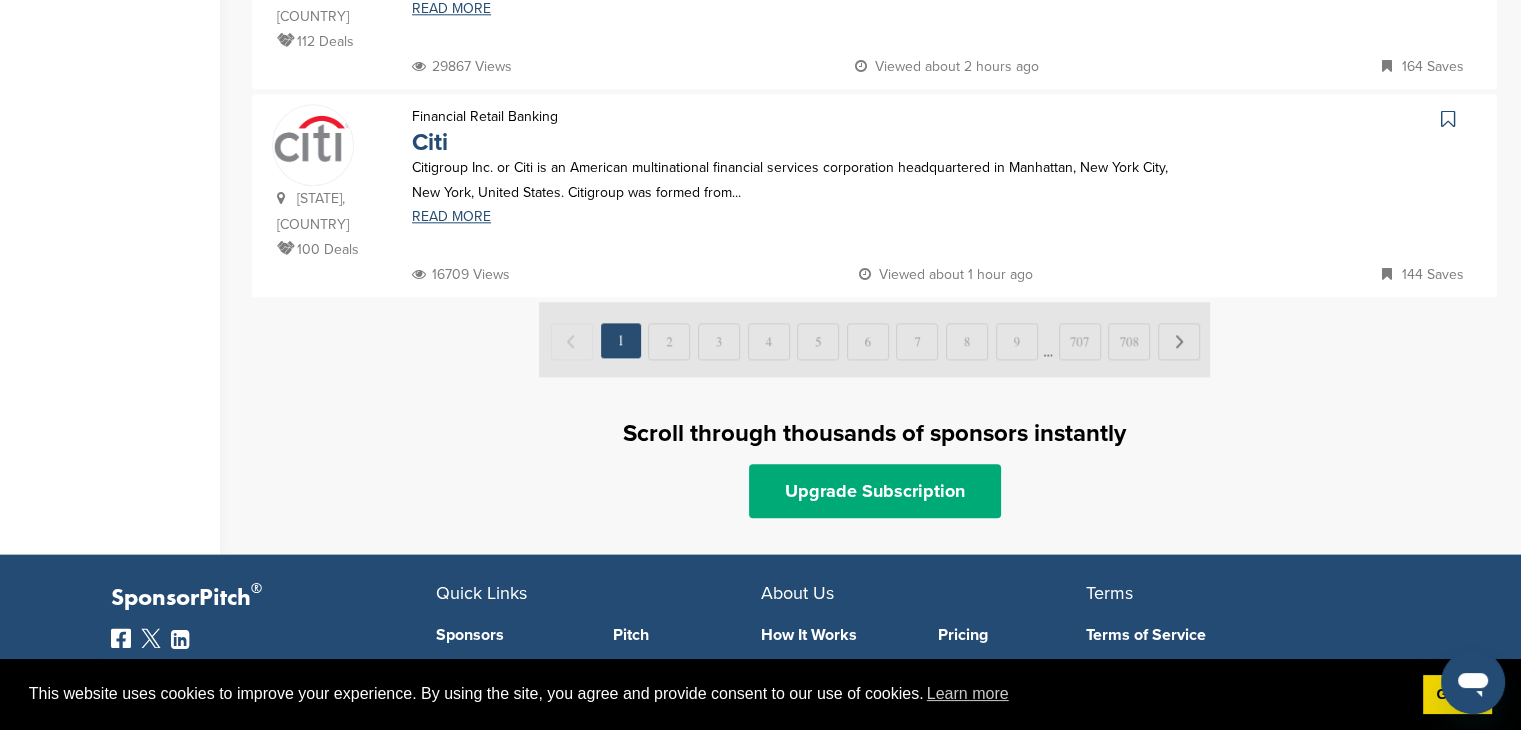 click at bounding box center [874, 339] 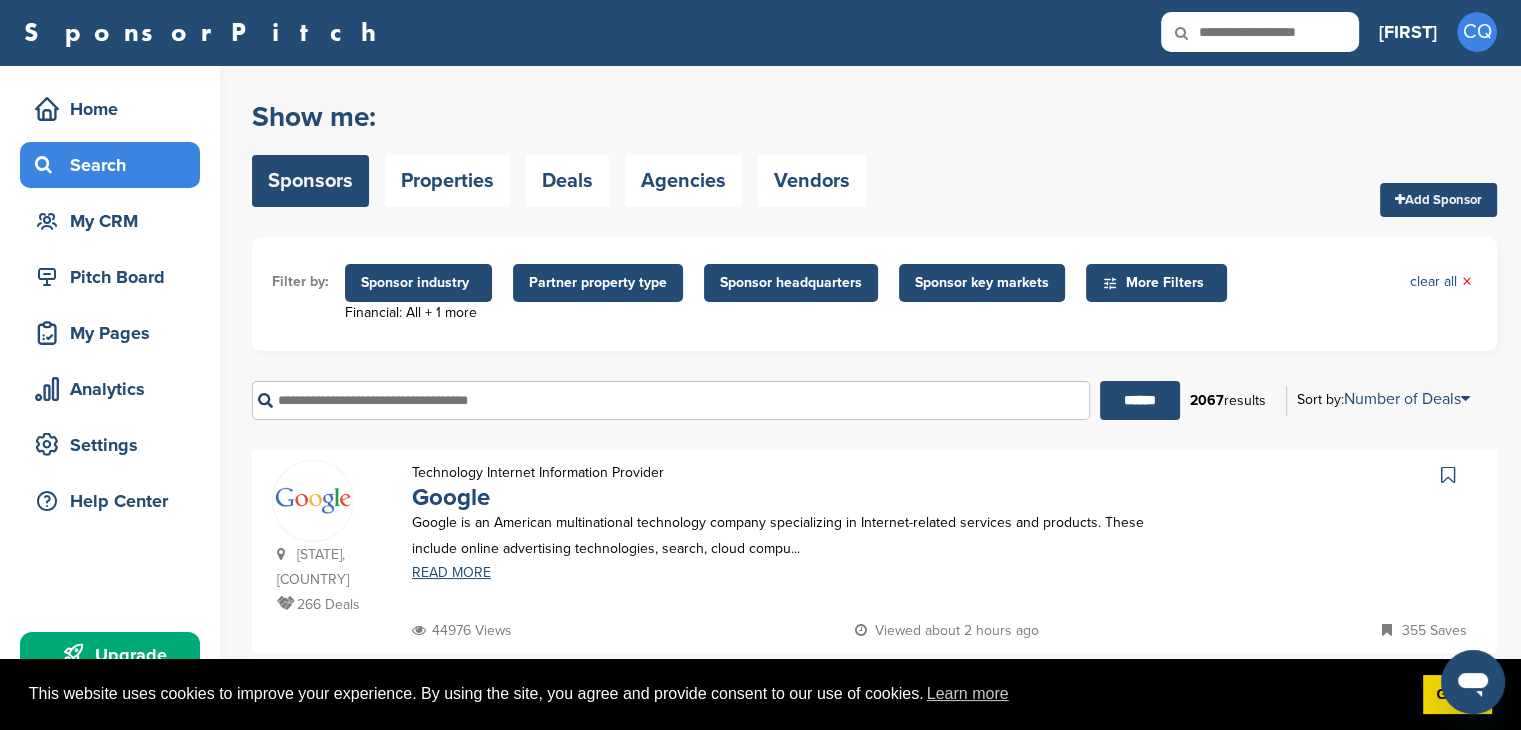scroll, scrollTop: 0, scrollLeft: 0, axis: both 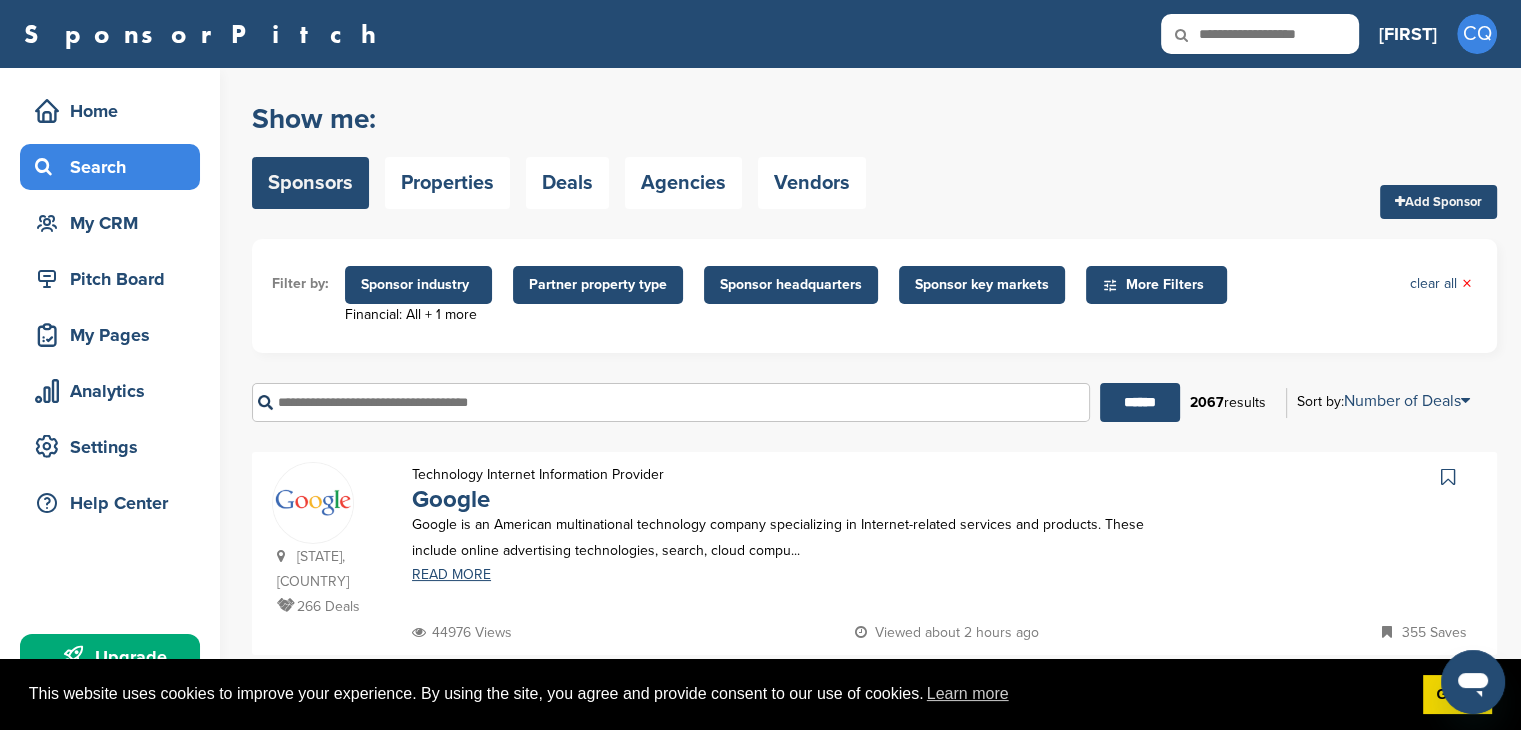 click on "Partner property type" at bounding box center [598, 285] 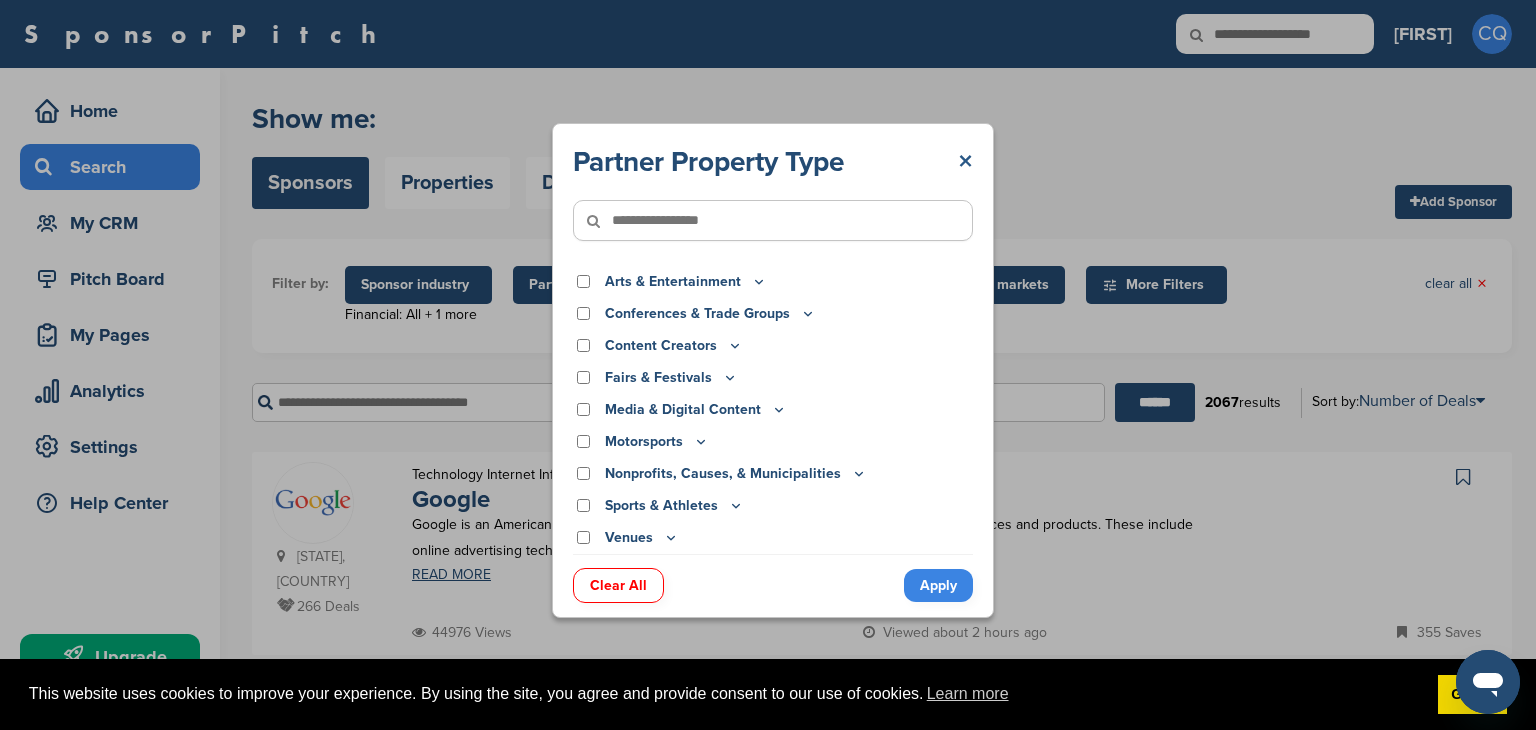 click on "×" at bounding box center [965, 162] 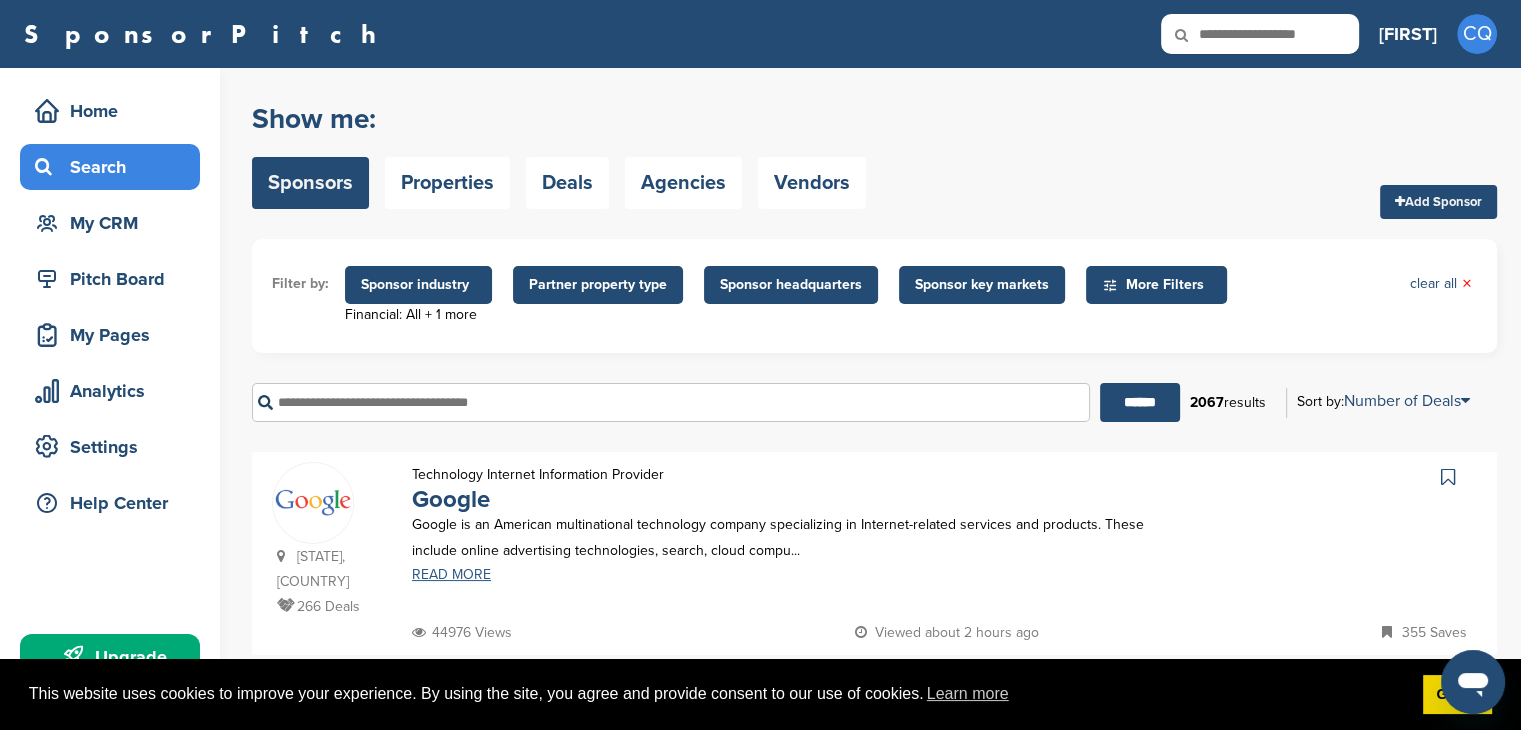 click on "READ MORE" at bounding box center (799, 575) 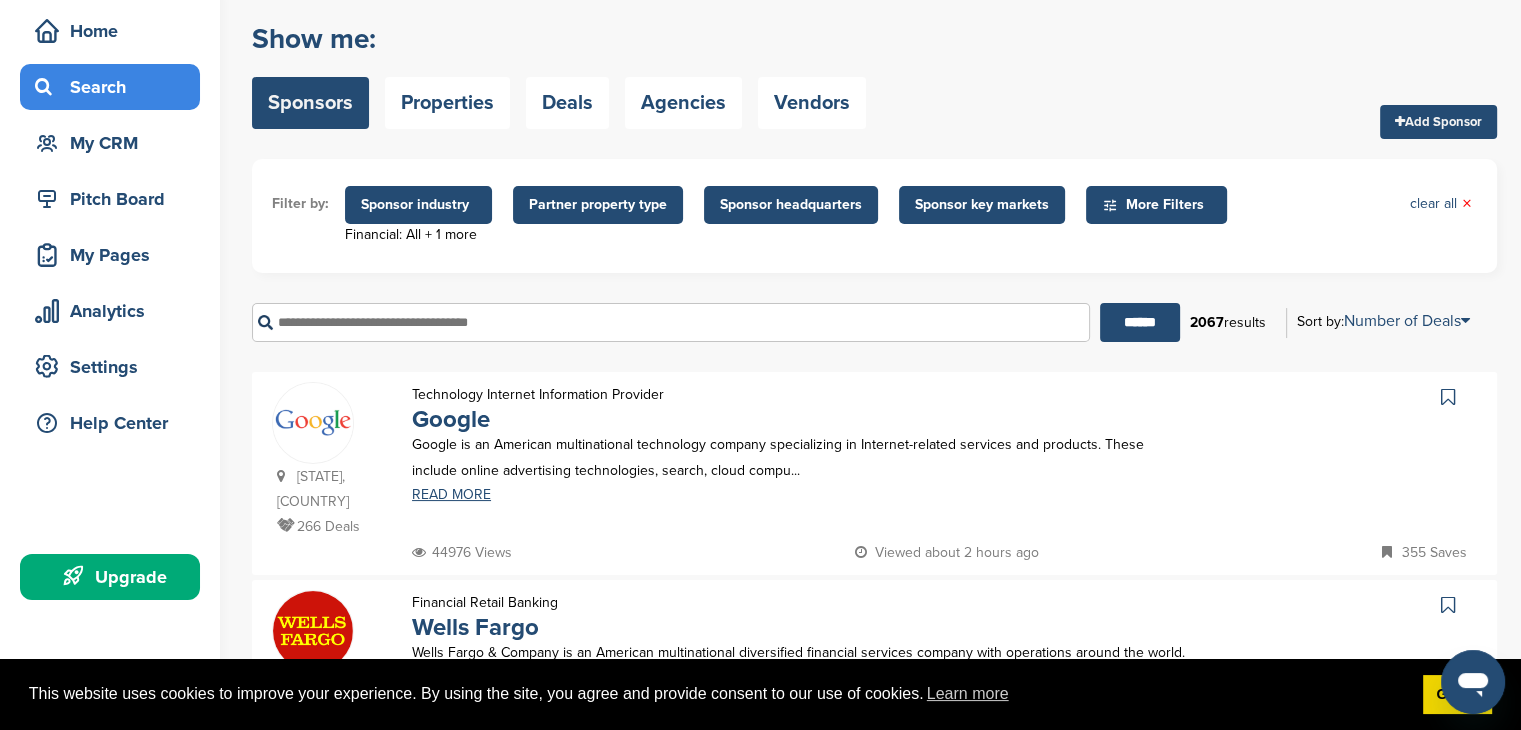 scroll, scrollTop: 80, scrollLeft: 0, axis: vertical 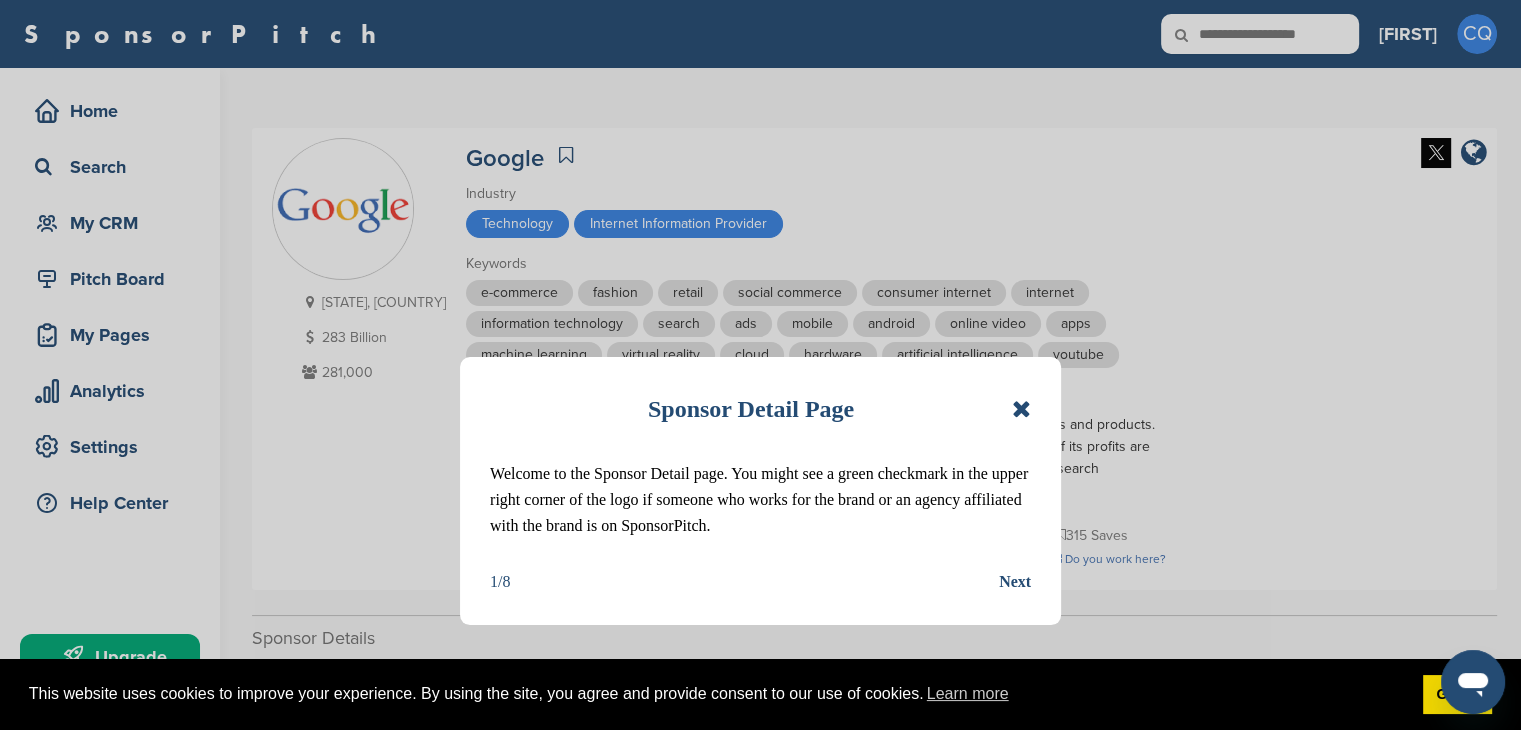 click at bounding box center [1021, 409] 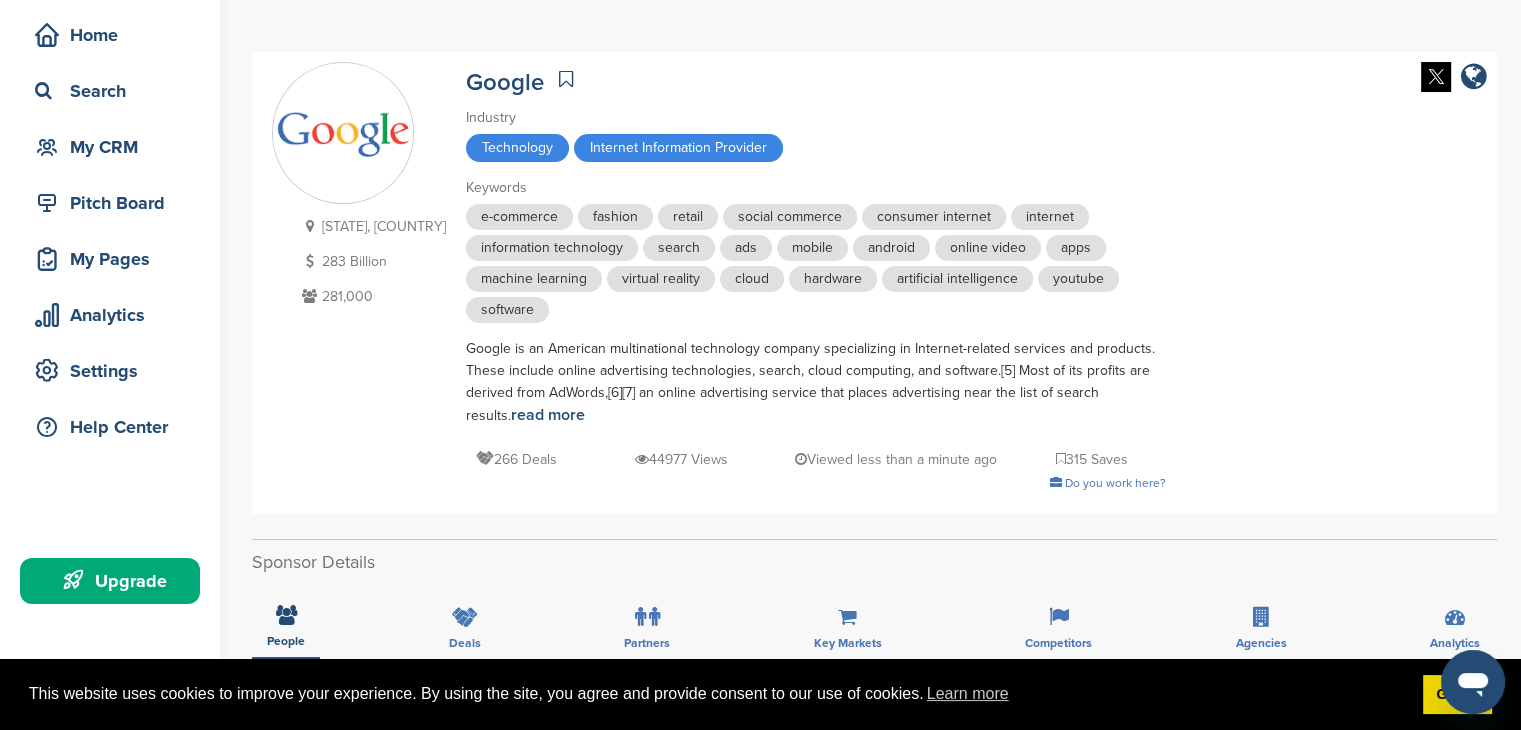 scroll, scrollTop: 0, scrollLeft: 0, axis: both 